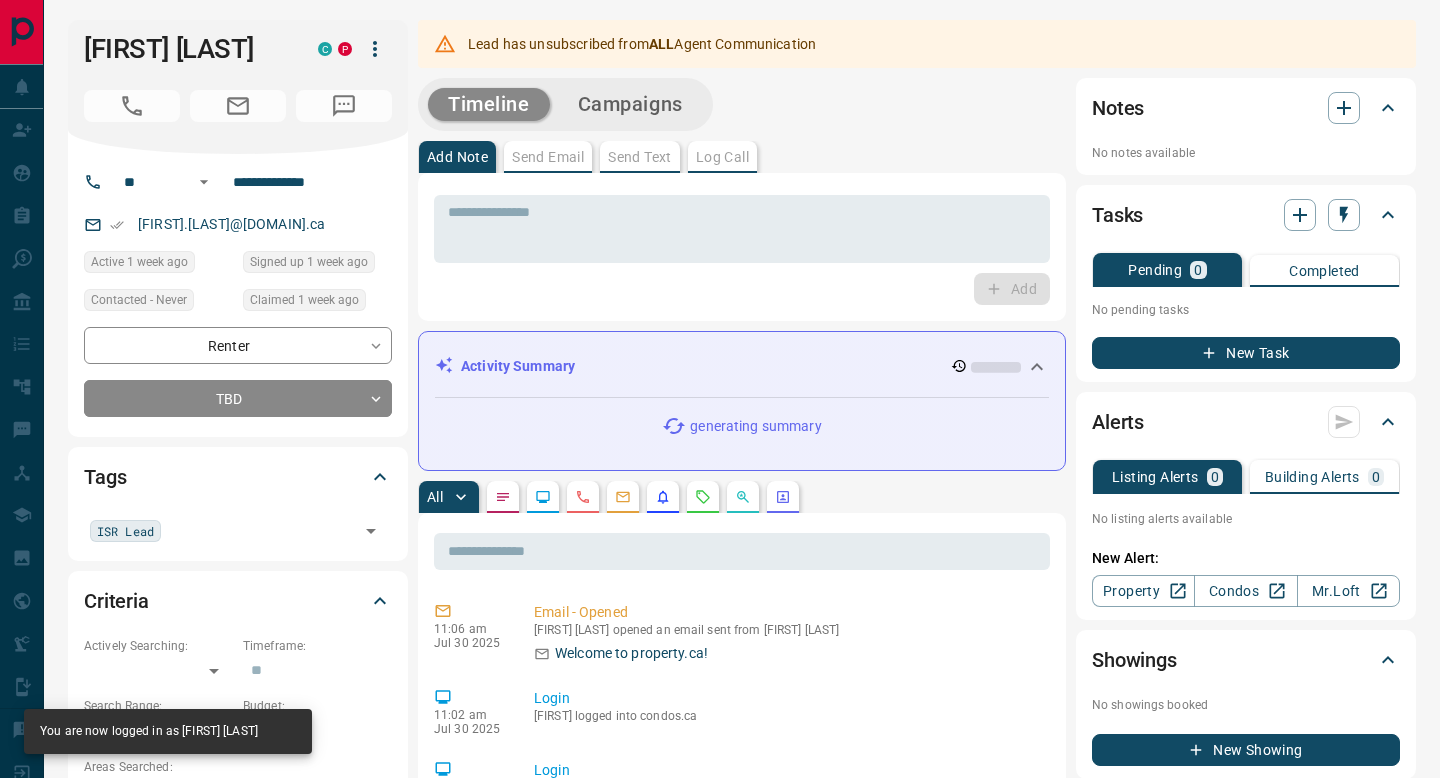 scroll, scrollTop: 0, scrollLeft: 0, axis: both 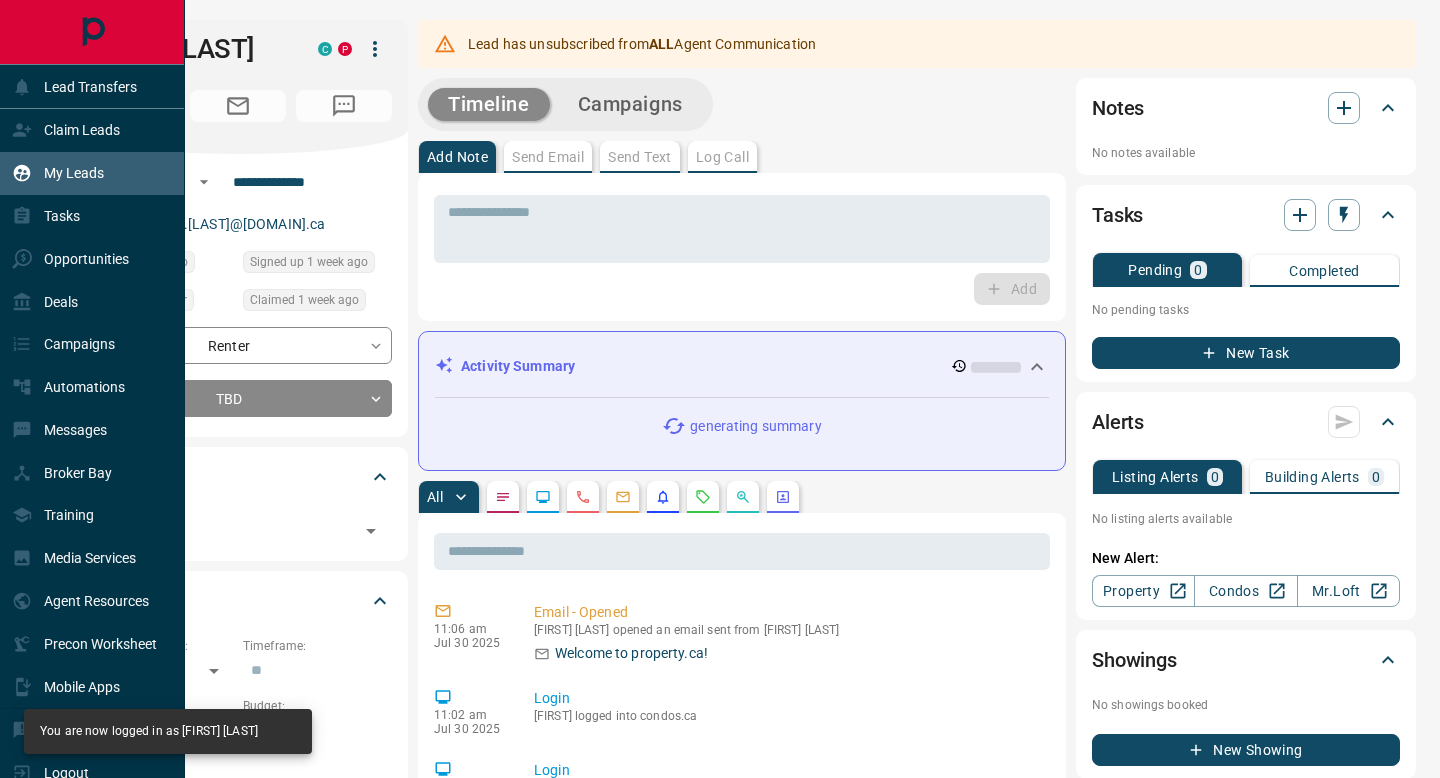 click on "My Leads" at bounding box center (74, 173) 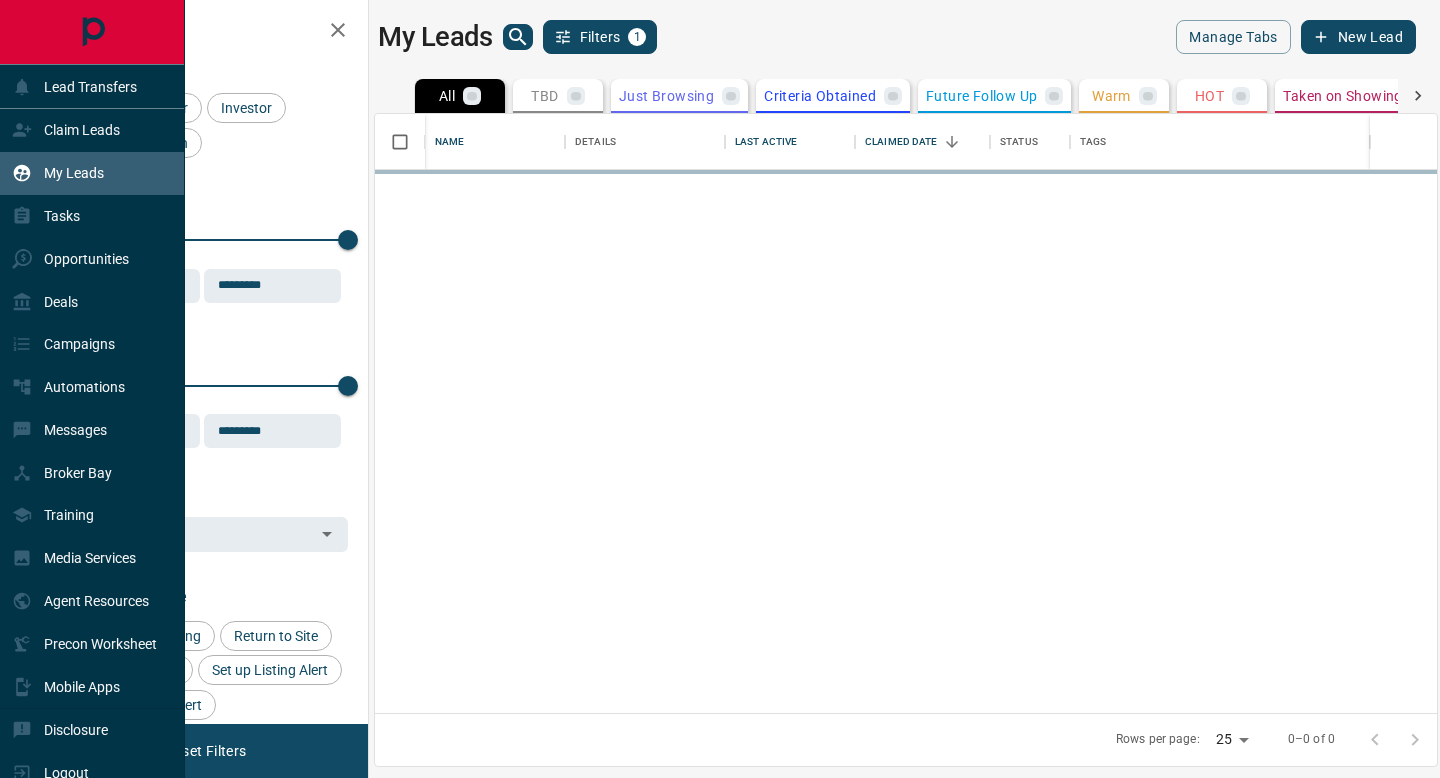 scroll, scrollTop: 1, scrollLeft: 1, axis: both 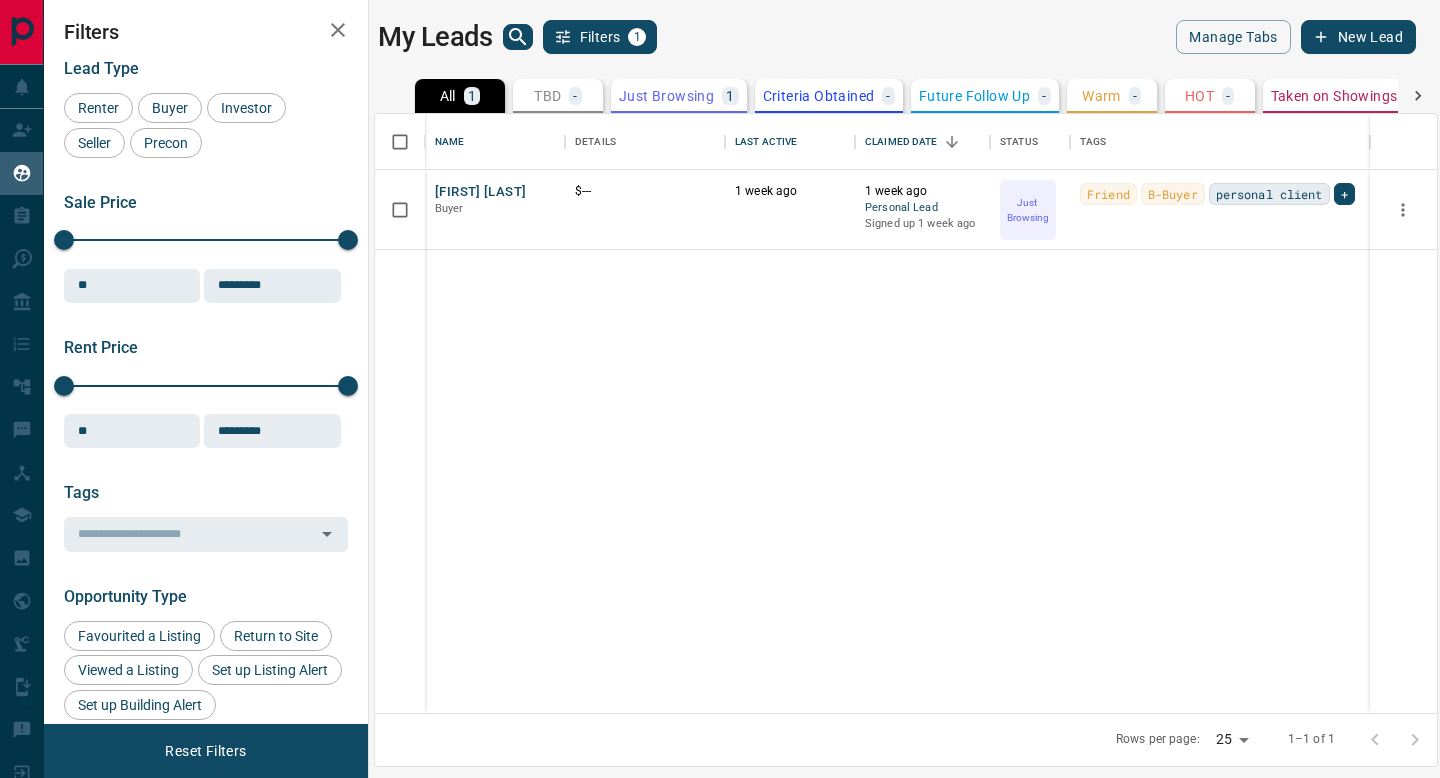 click on "New Lead" at bounding box center (1358, 37) 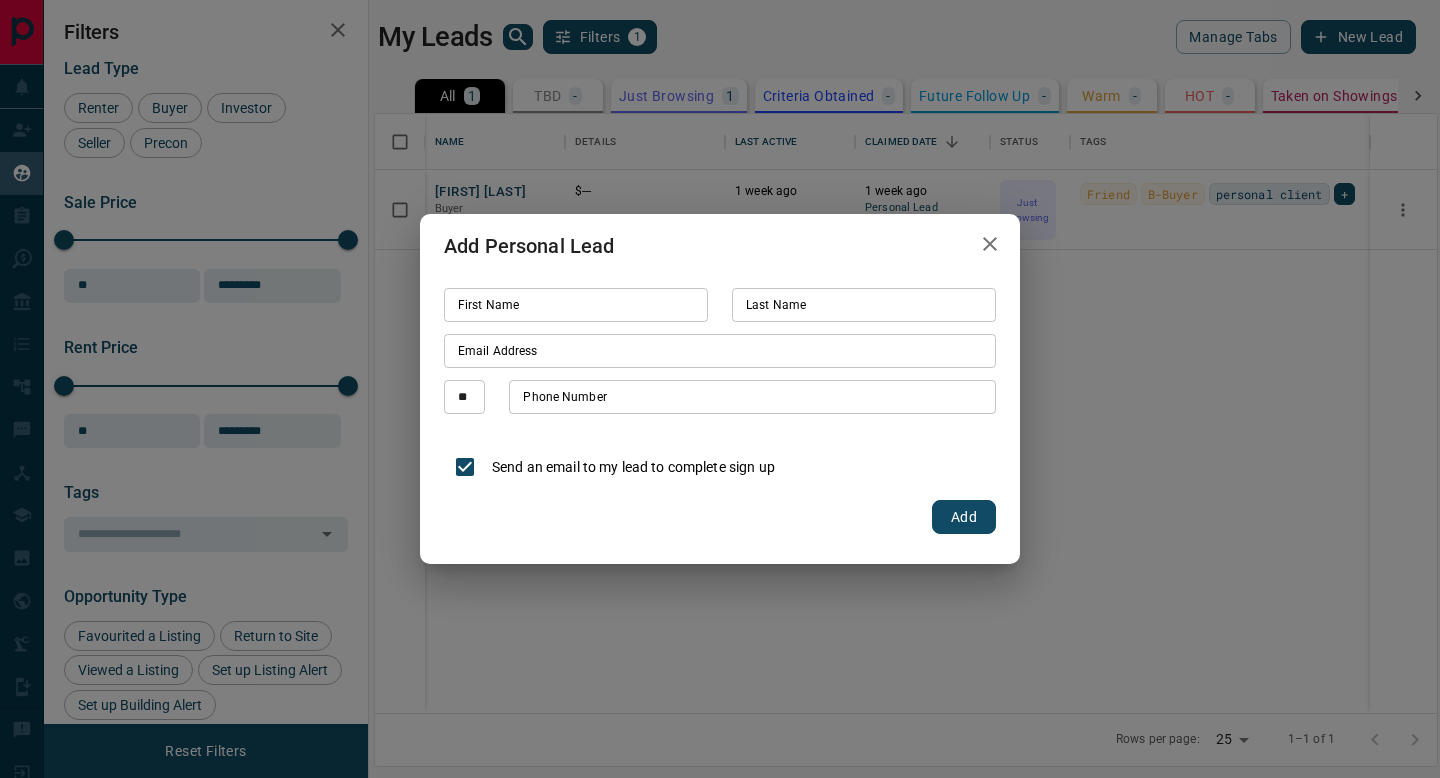 click 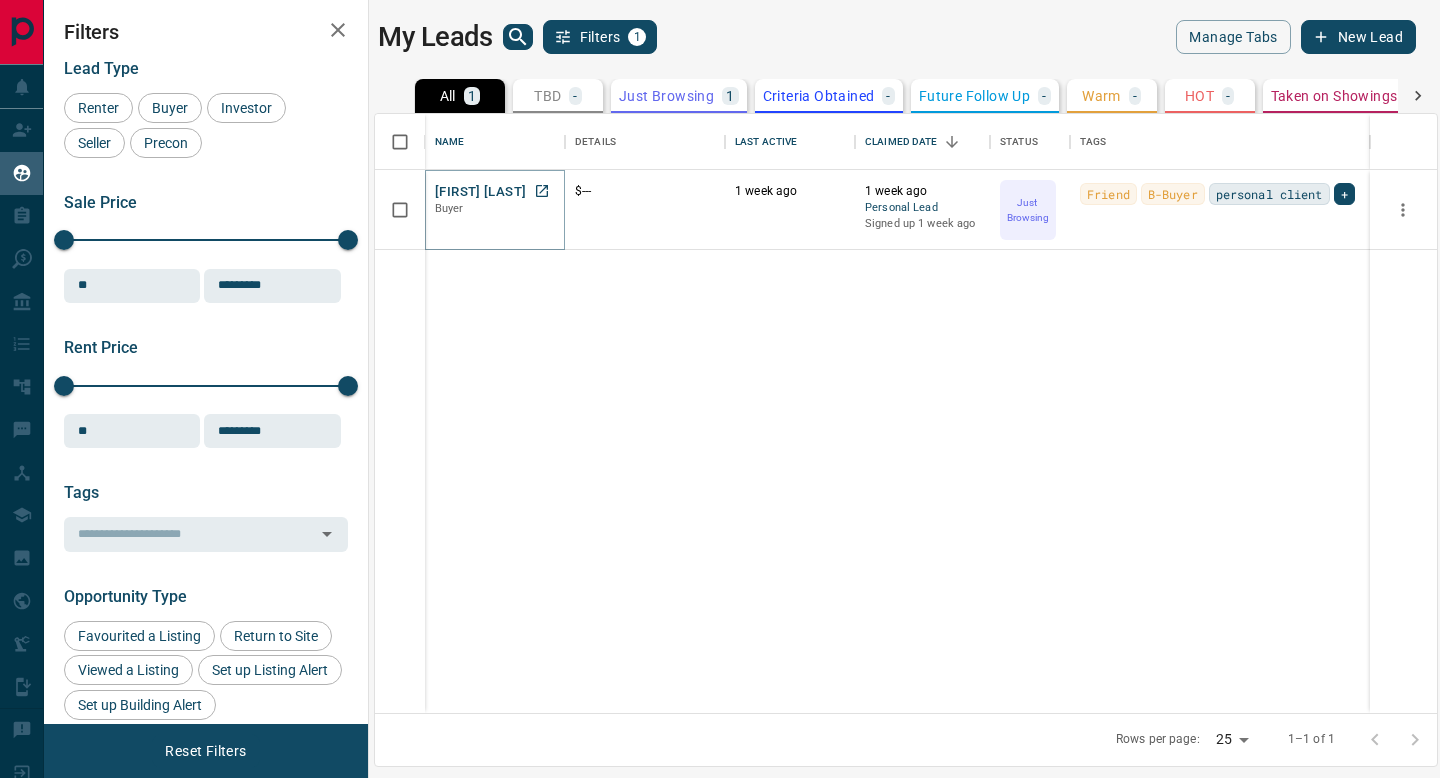 click on "[FIRST] [LAST]" at bounding box center [480, 192] 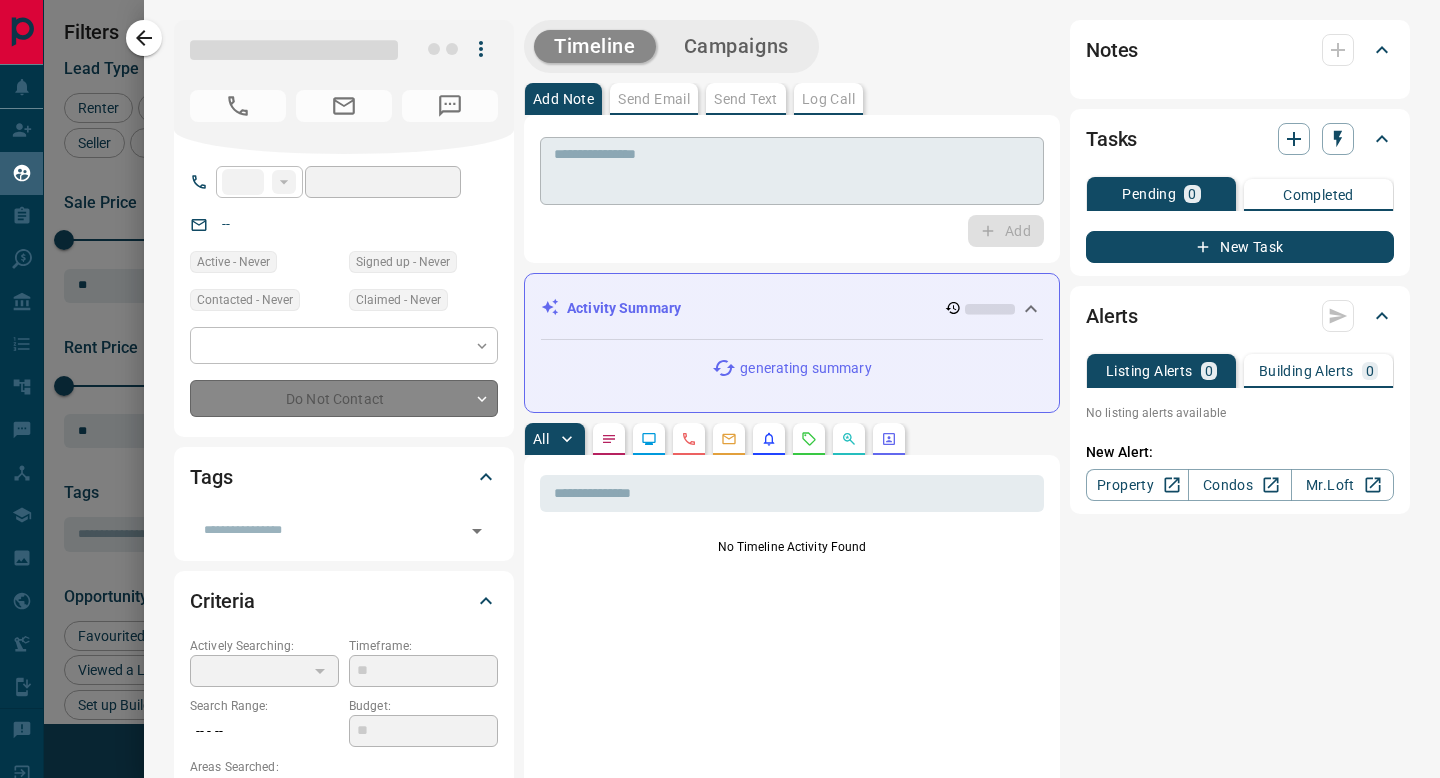 type on "**" 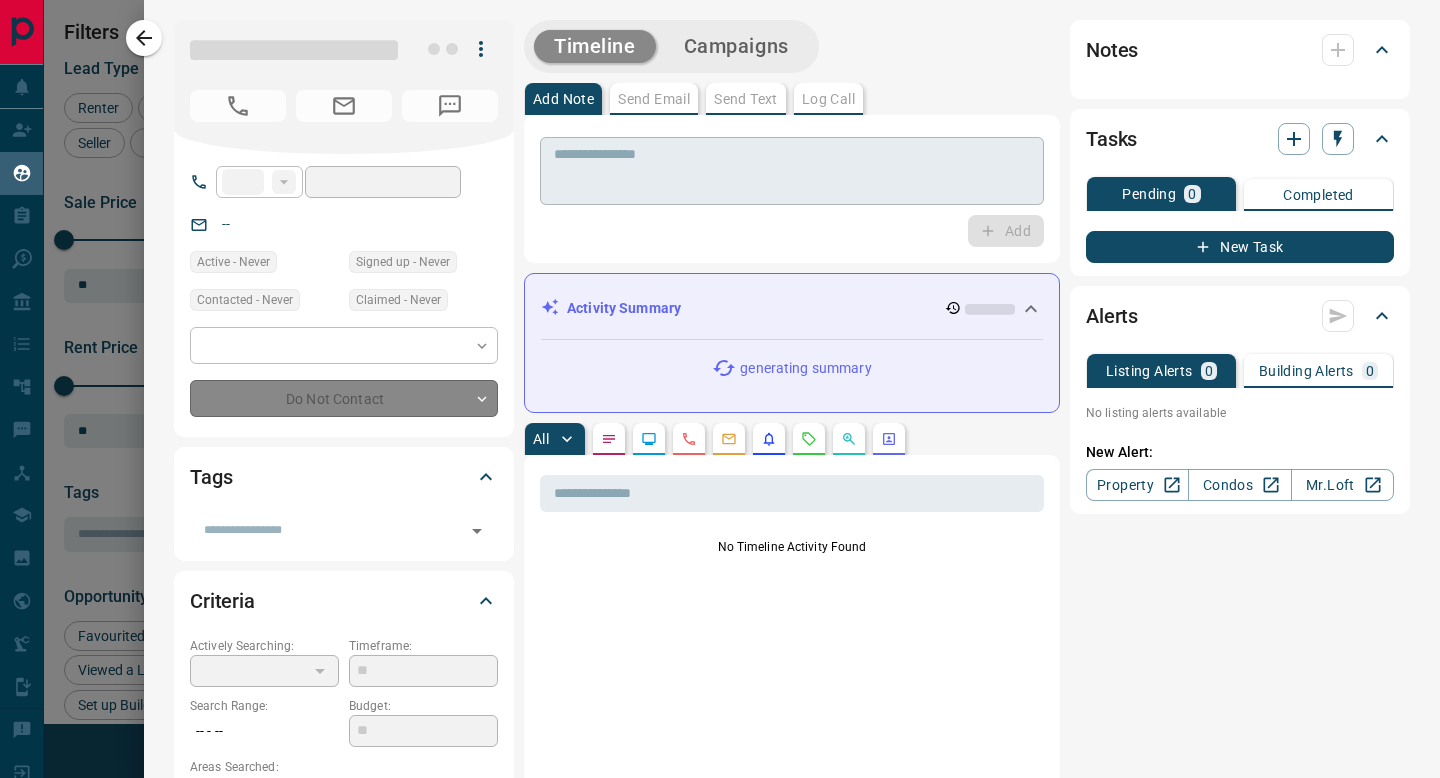 type on "**********" 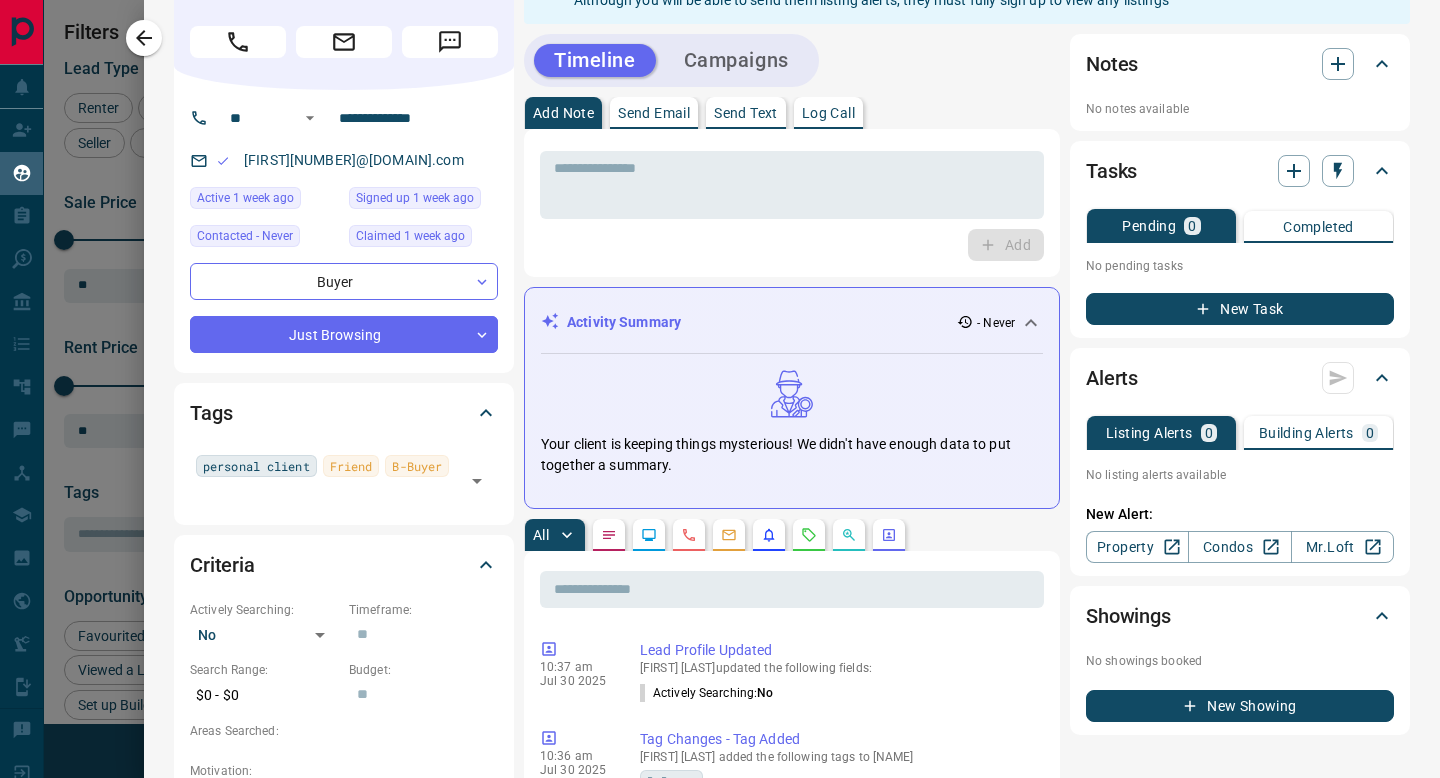 scroll, scrollTop: 0, scrollLeft: 0, axis: both 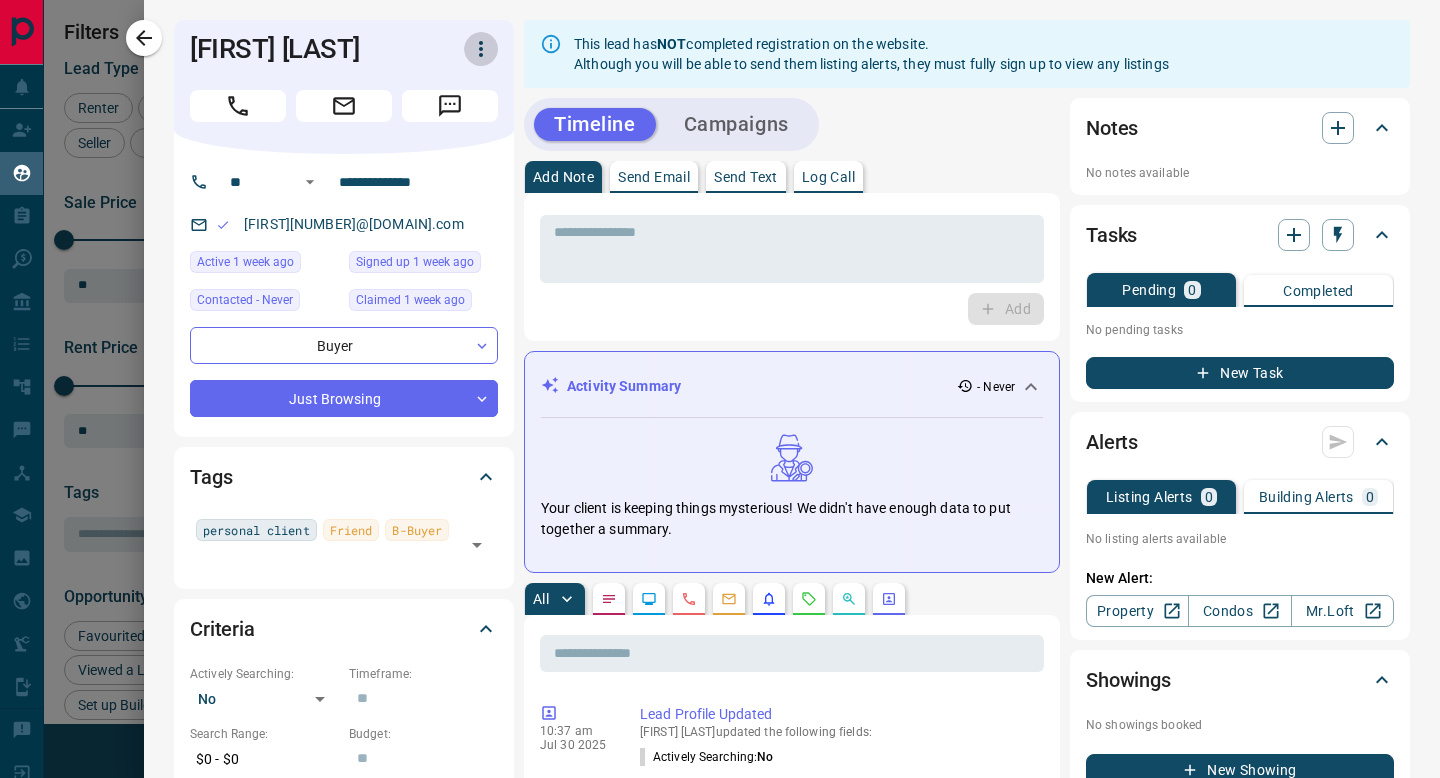 click 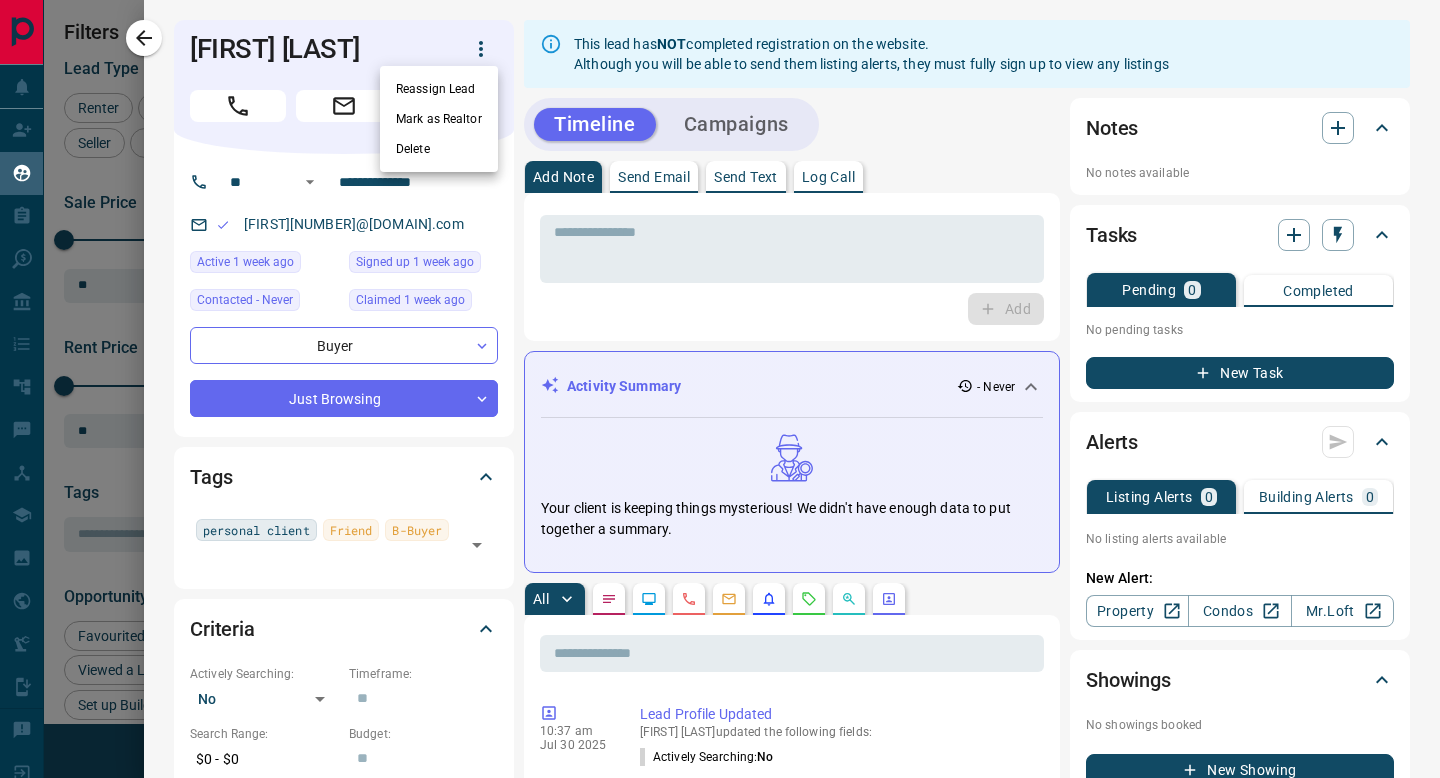 click on "Reassign Lead" at bounding box center [439, 89] 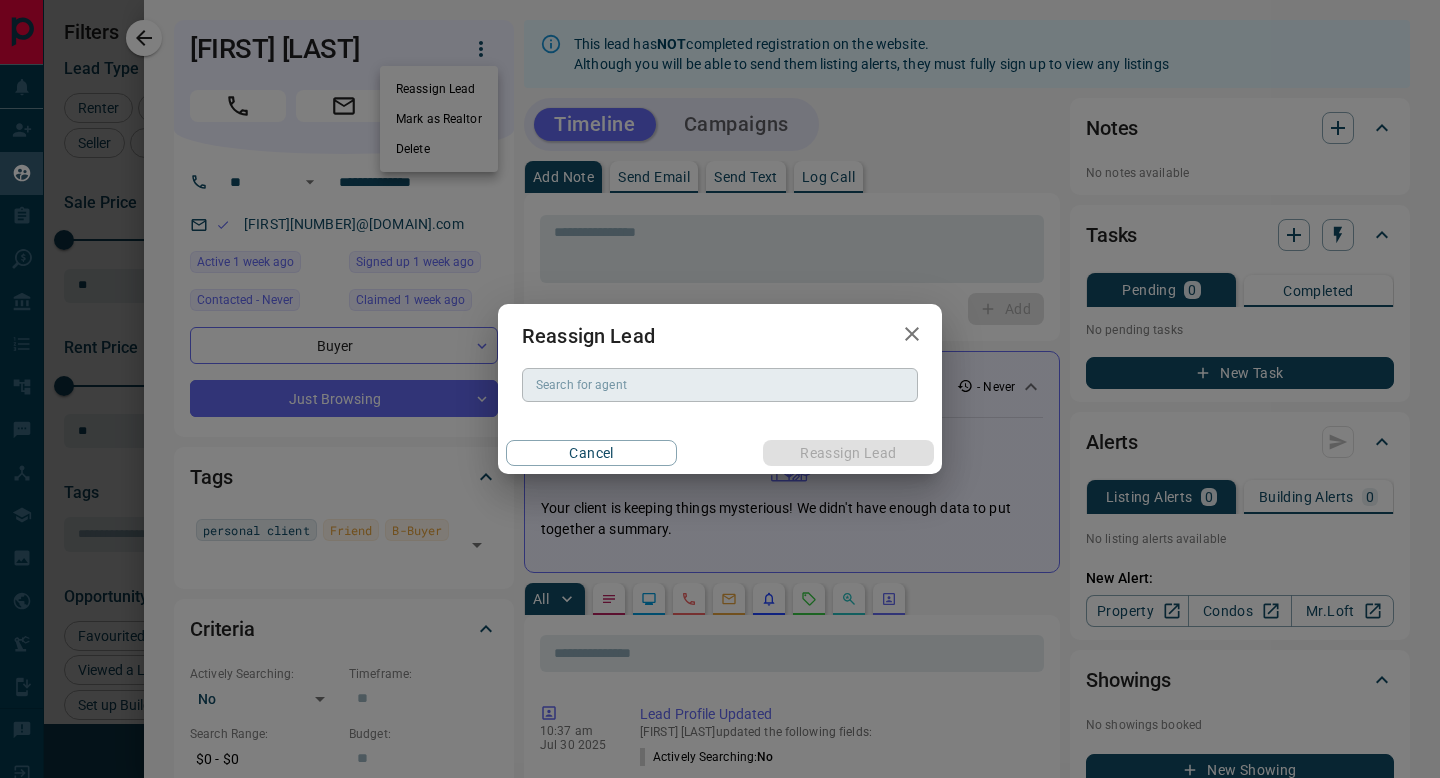 click on "Search for agent" at bounding box center (718, 385) 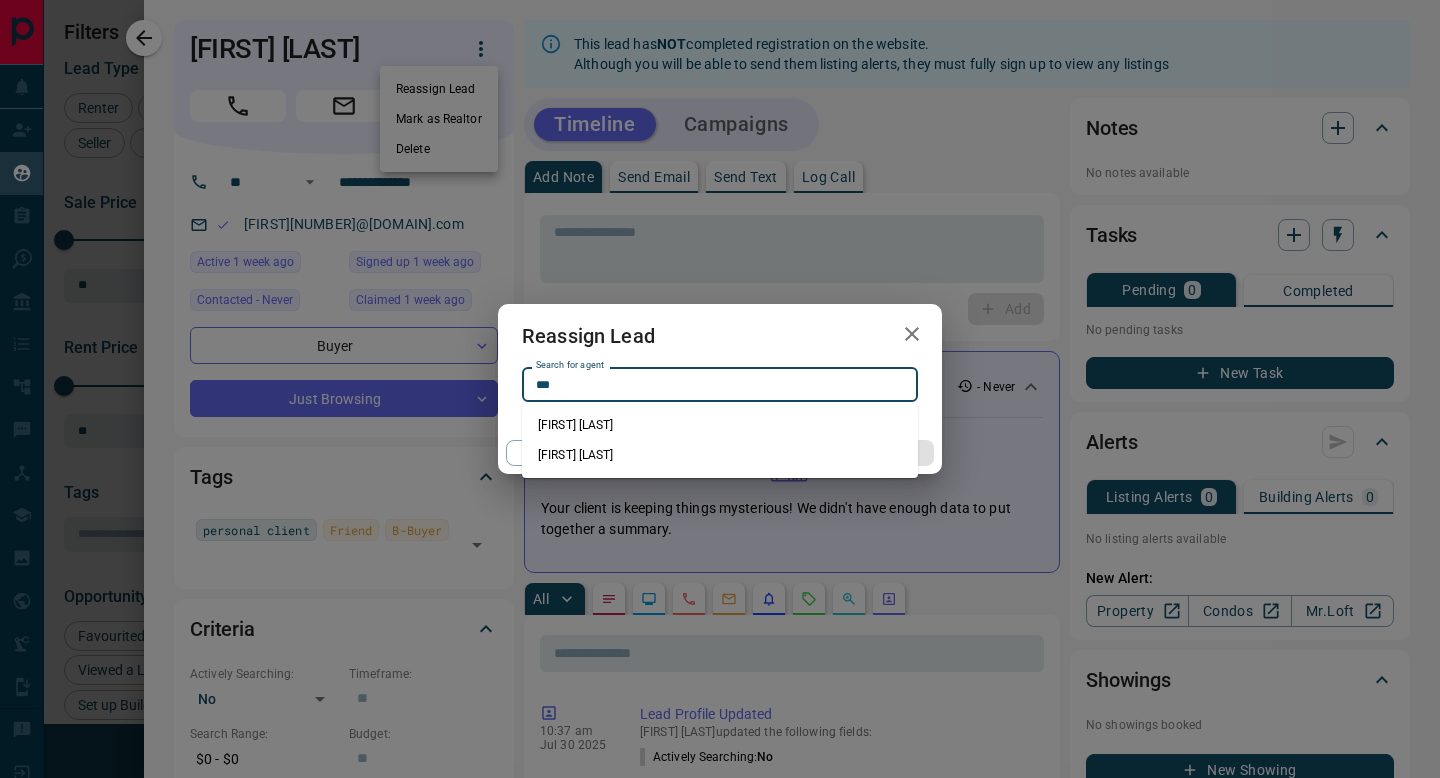 type on "***" 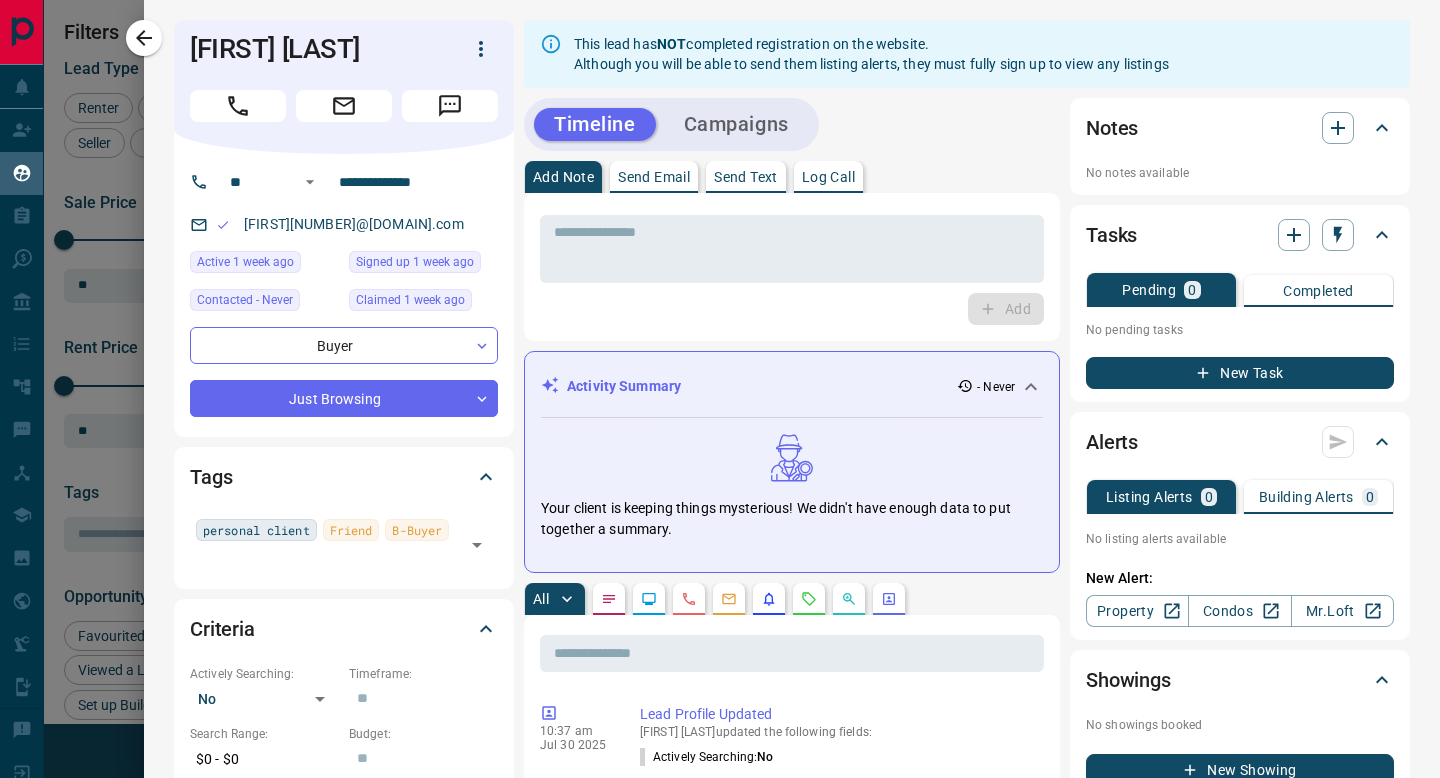 click at bounding box center (481, 49) 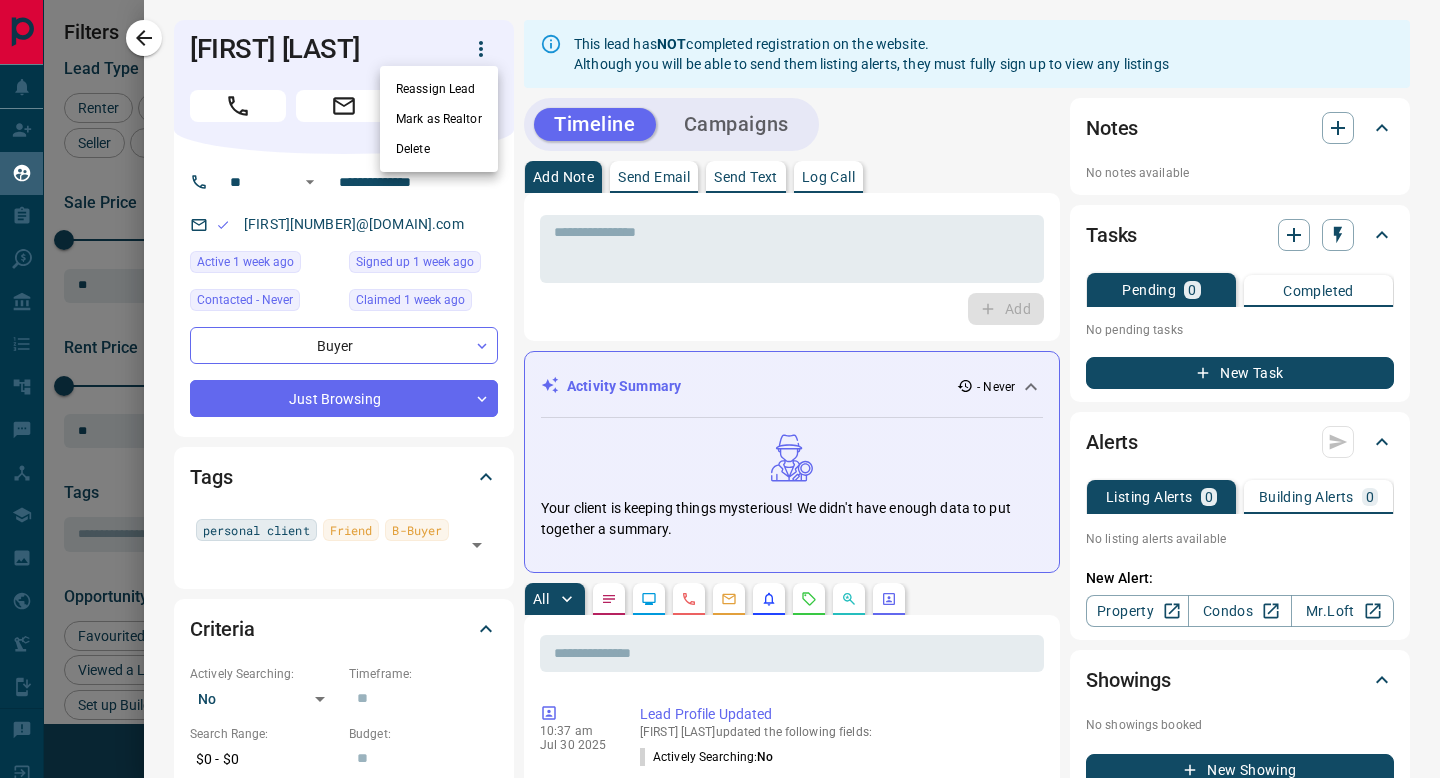 click at bounding box center (720, 389) 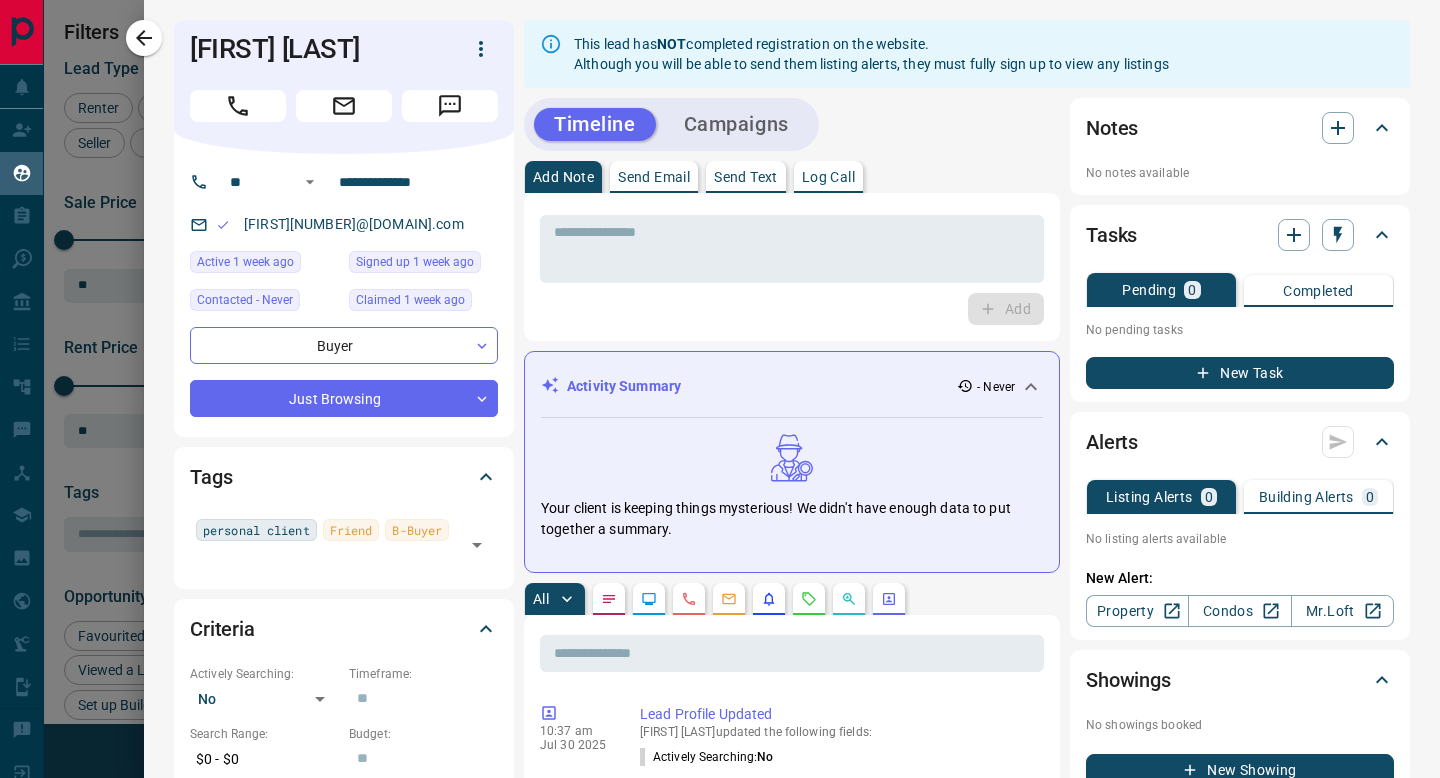 click at bounding box center [720, 389] 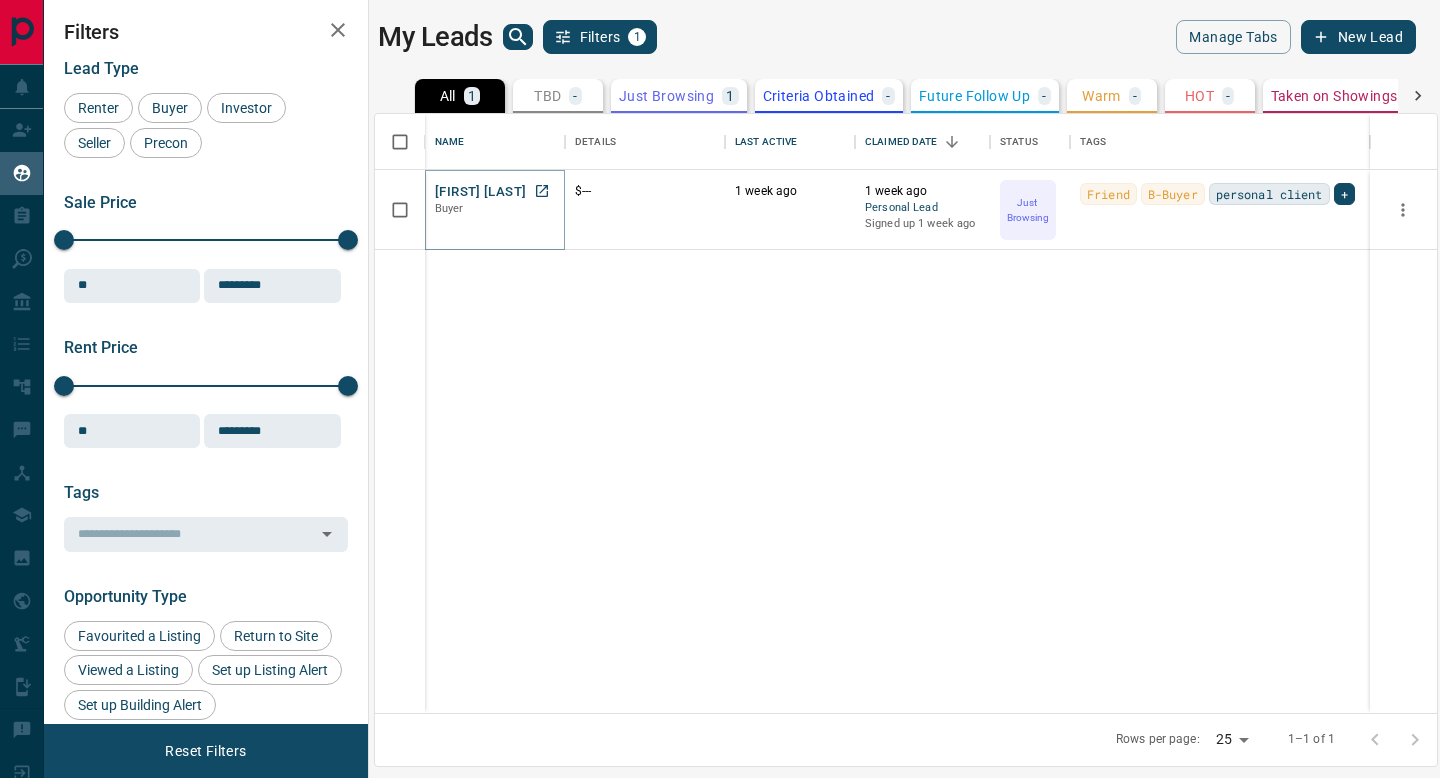 click on "[FIRST] [LAST]" at bounding box center (480, 192) 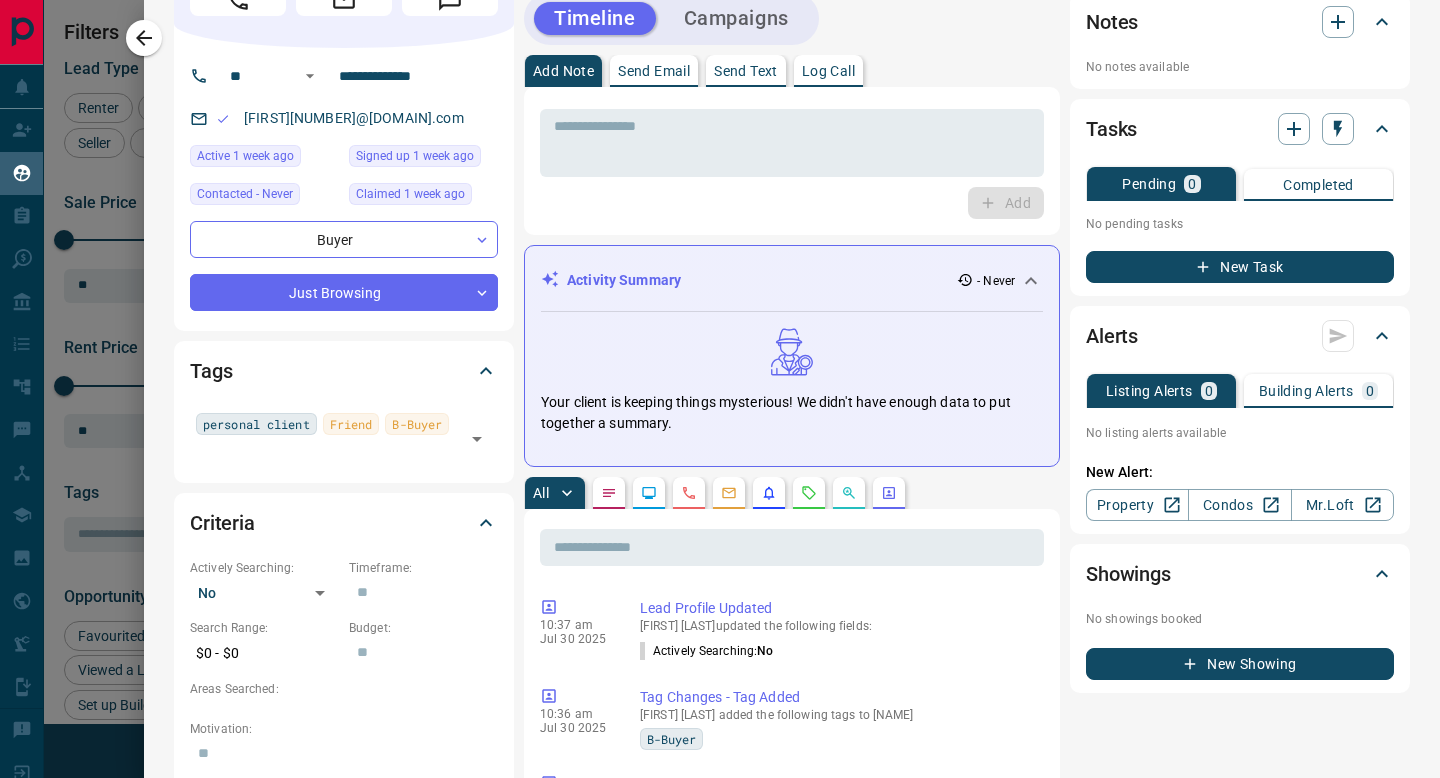 scroll, scrollTop: 105, scrollLeft: 0, axis: vertical 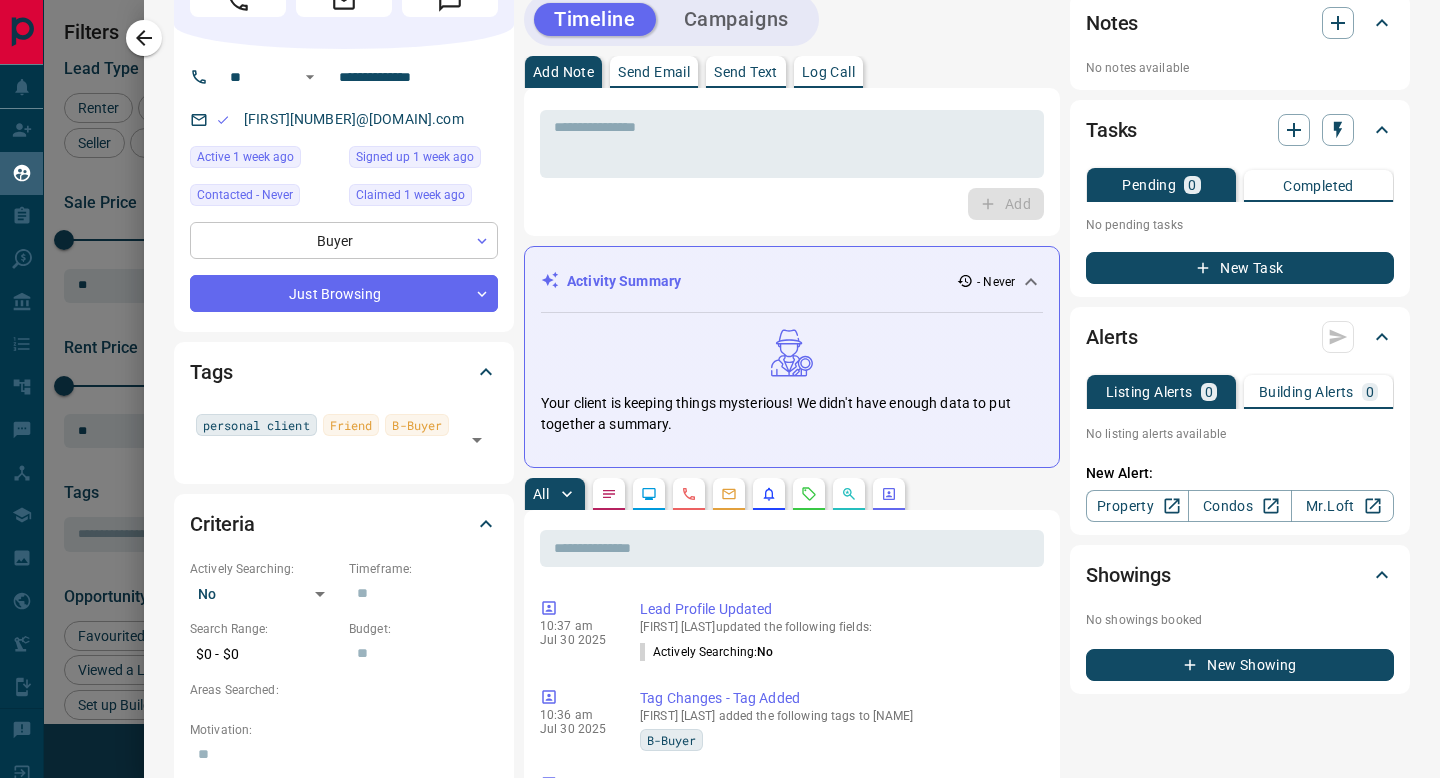 click on "Lead Transfers Claim Leads My Leads Tasks Opportunities Deals Campaigns Automations Messages Broker Bay Training Media Services Agent Resources Precon Worksheet Mobile Apps Disclosure Logout My Leads Filters 1 Manage Tabs New Lead All 1 TBD - Do Not Contact - Not Responsive - Bogus - Just Browsing 1 Criteria Obtained - Future Follow Up - Warm - HOT - Taken on Showings - Submitted Offer - Client - Name Details Last Active Claimed Date Status Tags [FIRST] [LAST] Buyer $--- 1 week ago 1 week ago Personal Lead Signed up 1 week ago Just Browsing Friend B-Buyer personal client + Rows per page: 25 ** 1–1 of 1 Filters Lead Type Renter Buyer Investor Seller Precon Sale Price 0 5500000 Sale price range ** ​ Input sale price range Sale price range ********* ​ Input sale price range Rent Price 0 20000 Rent price range ** ​ Input rent price range Rent price range ********* ​ Input rent price range Tags ​ Opportunity Type Favourited a Listing Return to Site Viewed a Listing Set up Listing Alert Lead Source To" at bounding box center [720, 376] 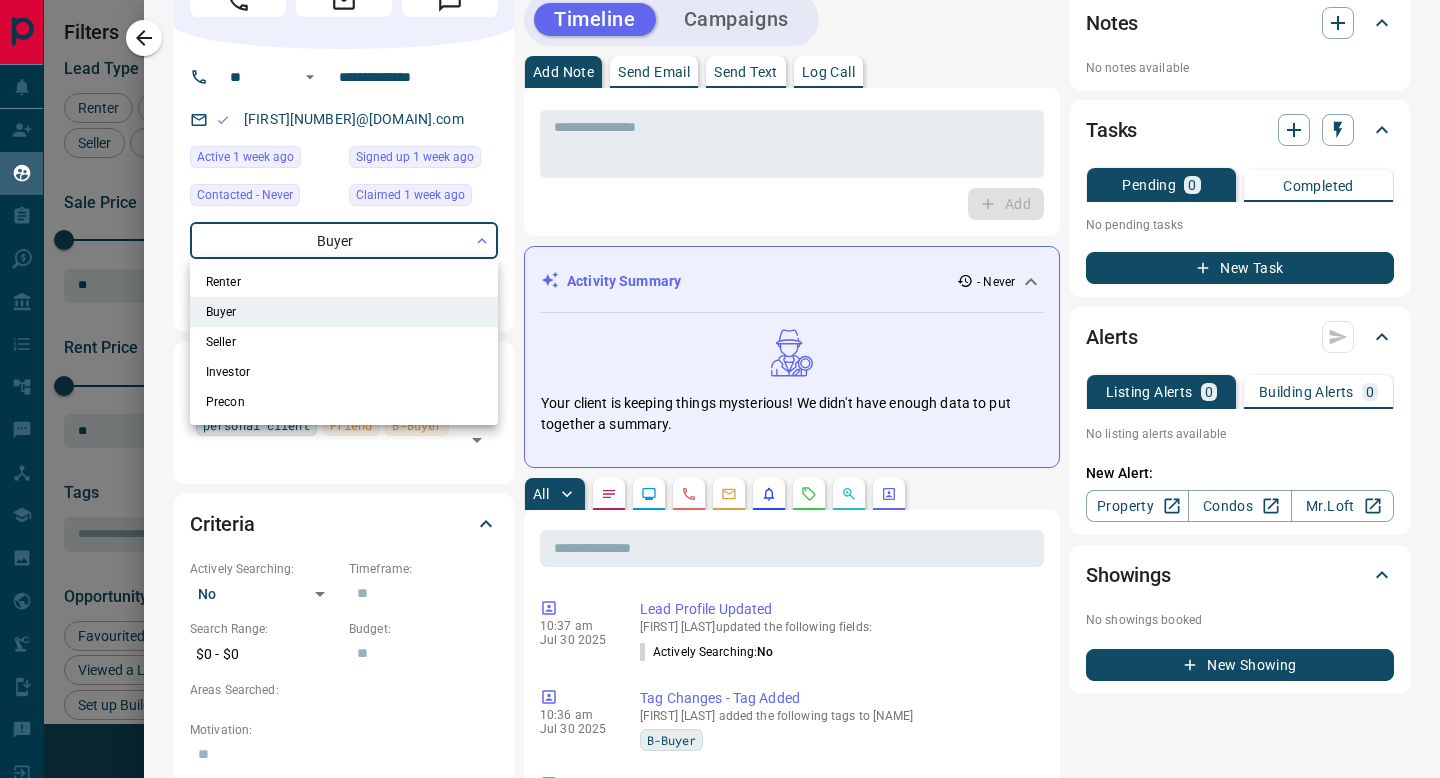 click at bounding box center (720, 389) 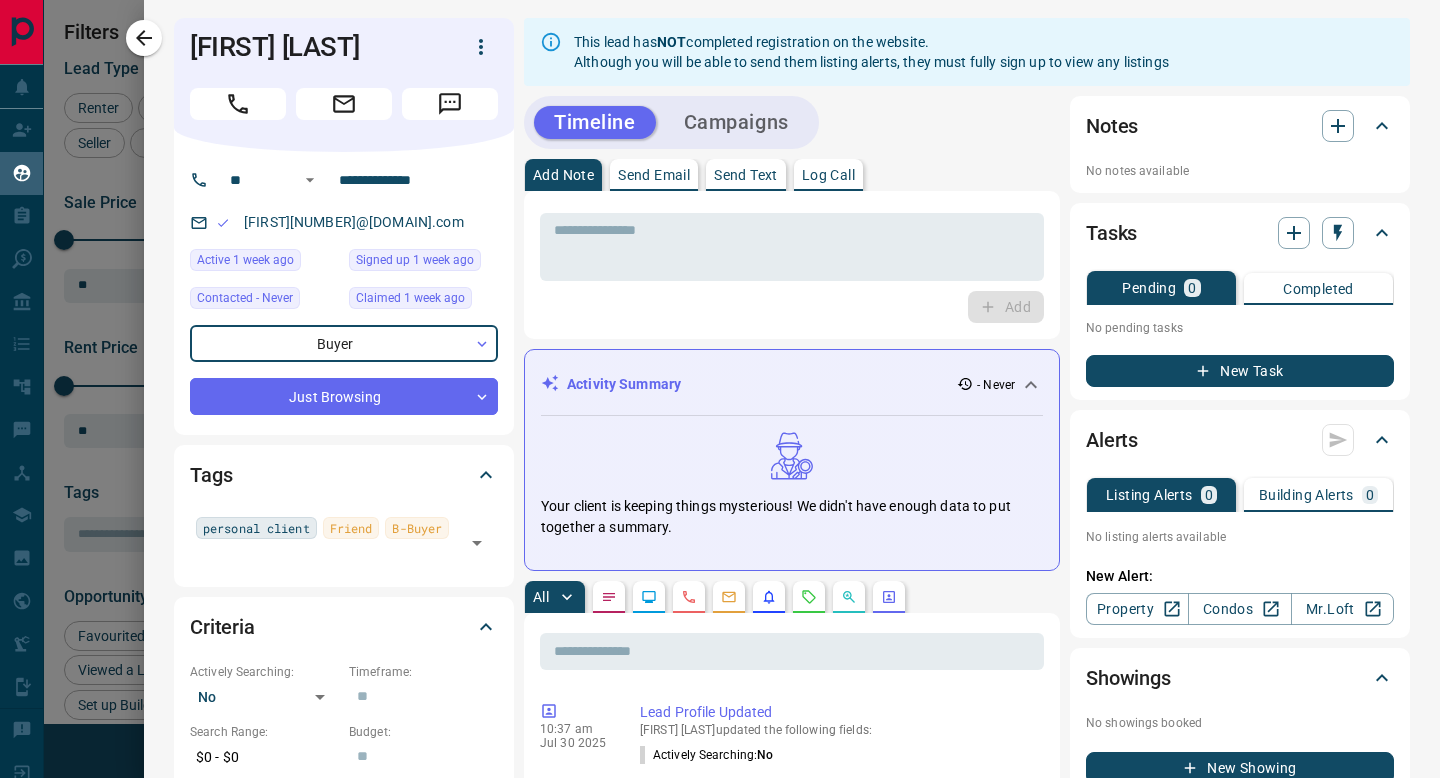 scroll, scrollTop: 0, scrollLeft: 0, axis: both 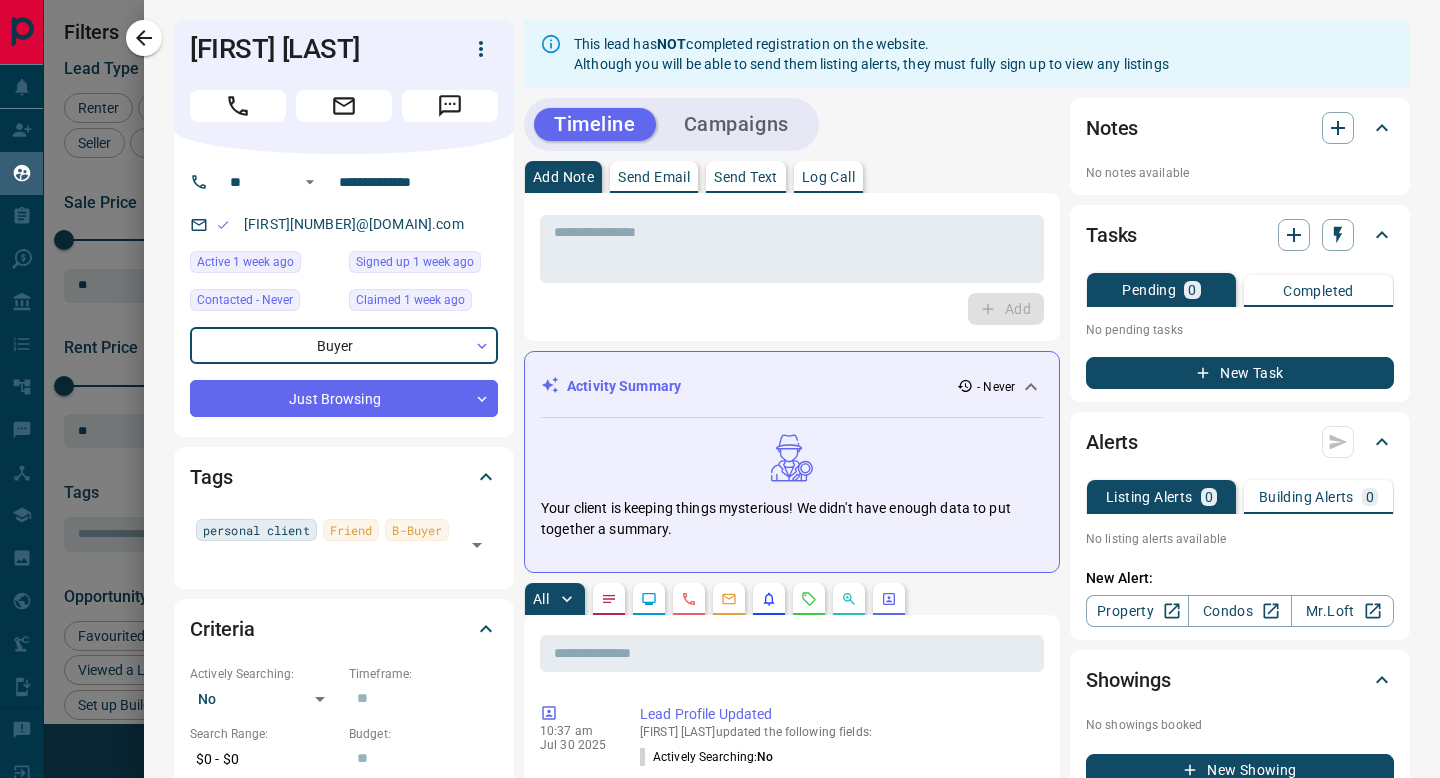 click 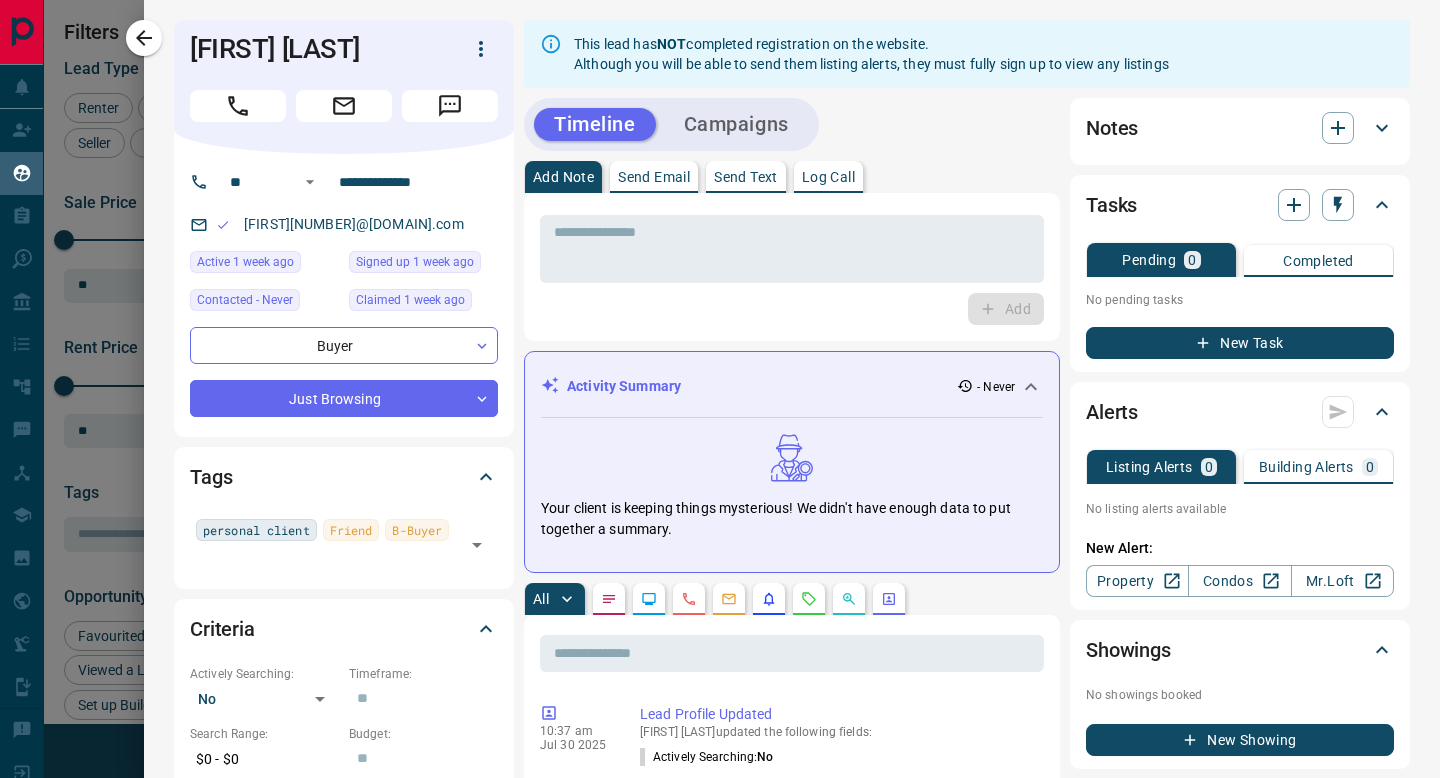 click 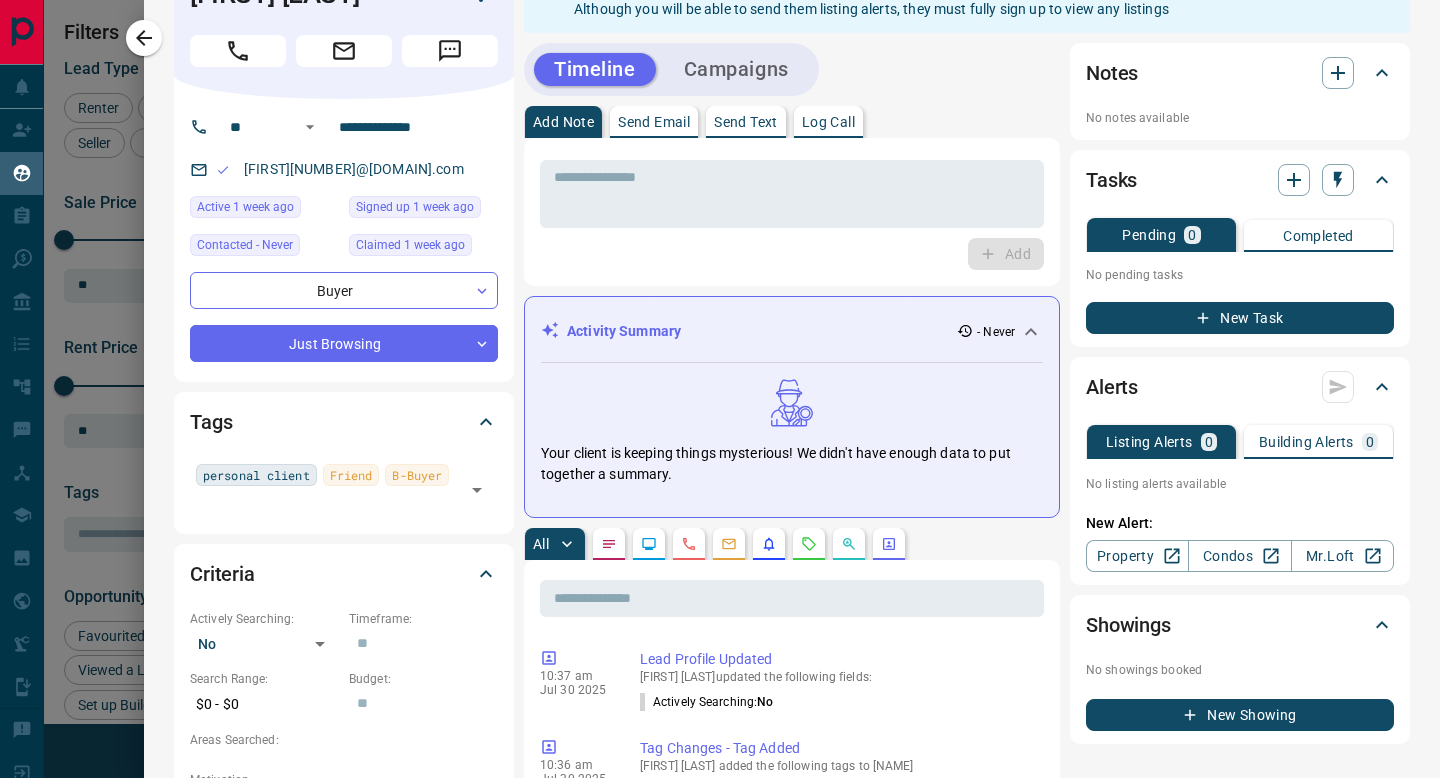 scroll, scrollTop: 56, scrollLeft: 0, axis: vertical 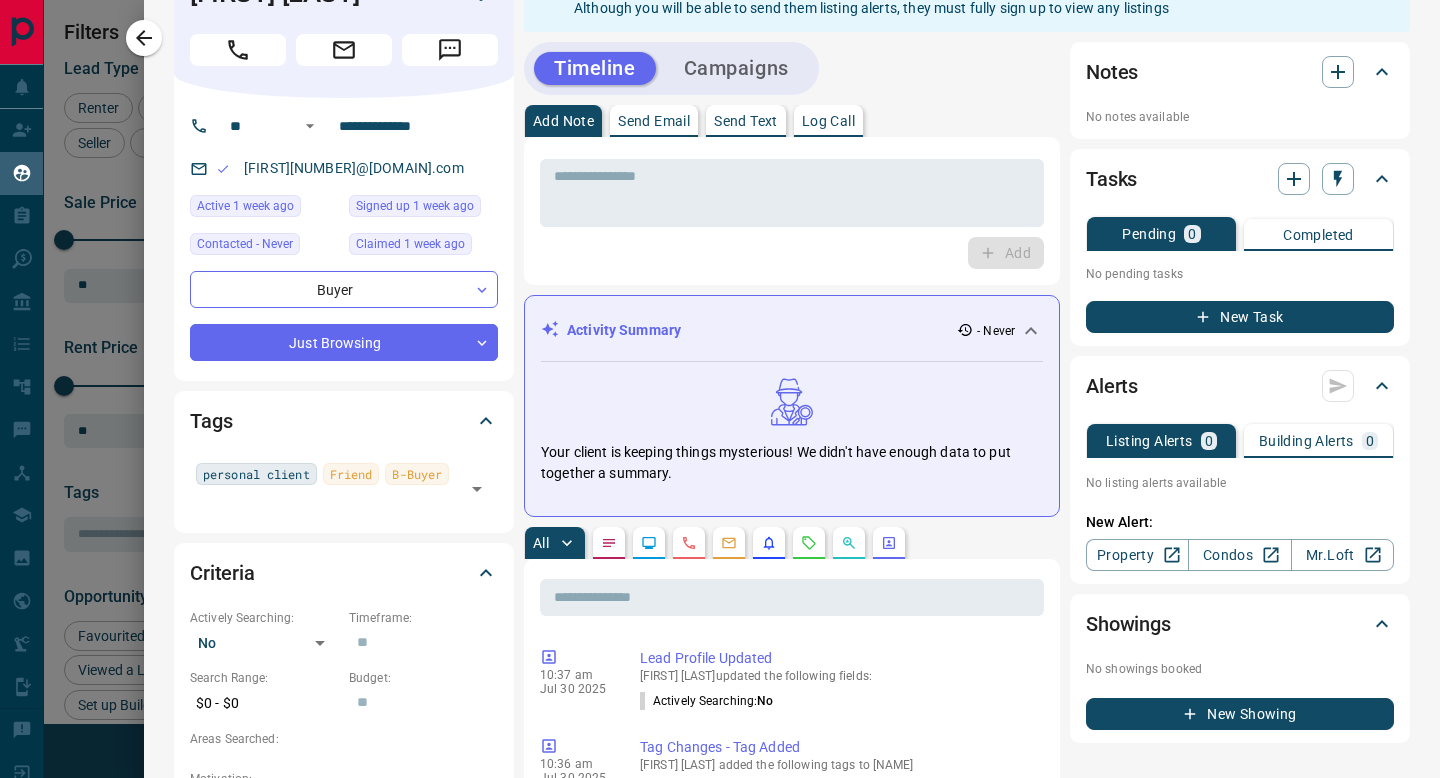 click on "New Task" at bounding box center (1240, 317) 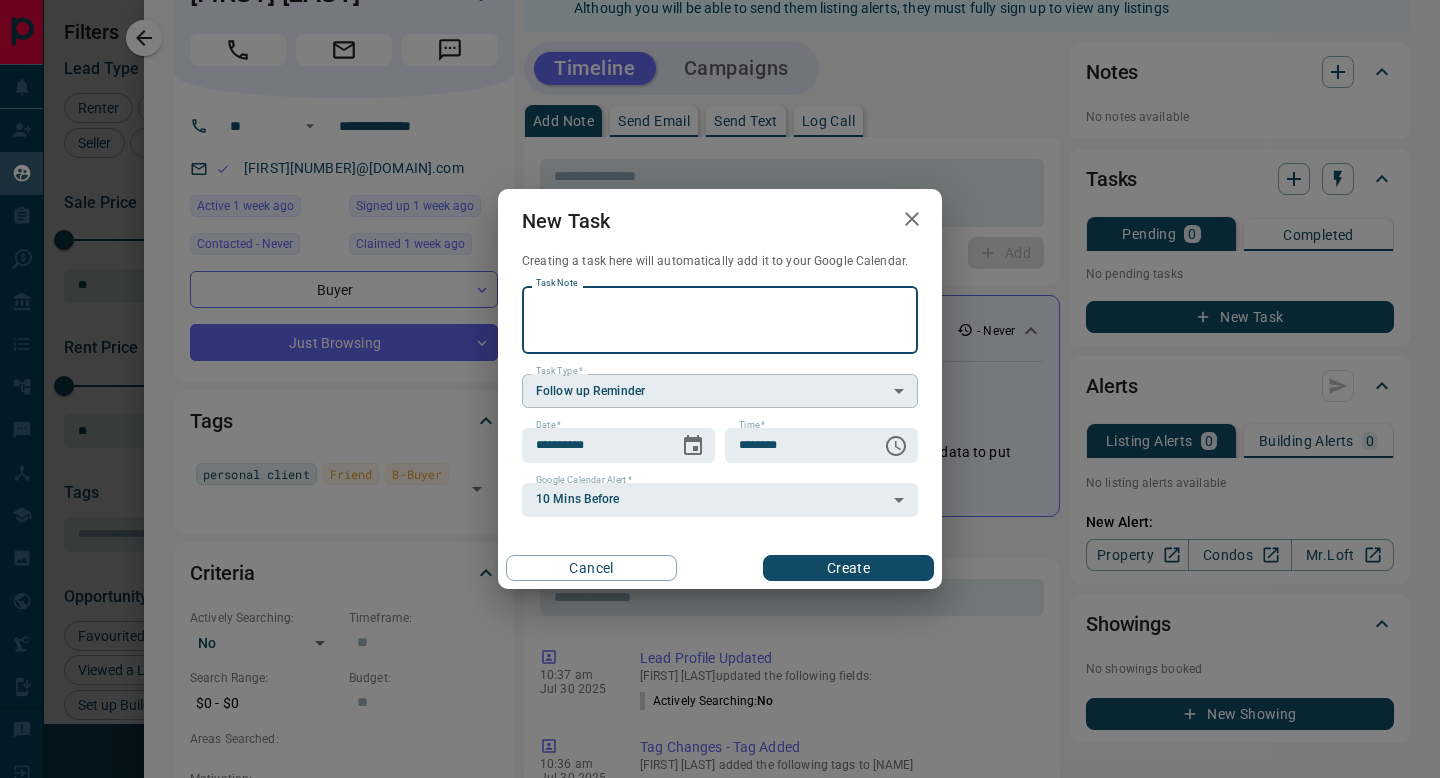 click on "Lead Transfers Claim Leads My Leads Tasks Opportunities Deals Campaigns Automations Messages Broker Bay Training Media Services Agent Resources Precon Worksheet Mobile Apps Disclosure Logout My Leads Filters 1 Manage Tabs New Lead All 1 TBD - Do Not Contact - Not Responsive - Bogus - Just Browsing 1 Criteria Obtained - Future Follow Up - Warm - HOT - Taken on Showings - Submitted Offer - Client - Name Details Last Active Claimed Date Status Tags [FIRST] [LAST] Buyer $--- 1 week ago 1 week ago Personal Lead Signed up 1 week ago Just Browsing Friend B-Buyer personal client + Rows per page: 25 ** 1–1 of 1 Filters Lead Type Renter Buyer Investor Seller Precon Sale Price 0 5500000 Sale price range ** ​ Input sale price range Sale price range ********* ​ Input sale price range Rent Price 0 20000 Rent price range ** ​ Input rent price range Rent price range ********* ​ Input rent price range Tags ​ Opportunity Type Favourited a Listing Return to Site Viewed a Listing Set up Listing Alert Lead Source To" at bounding box center [720, 376] 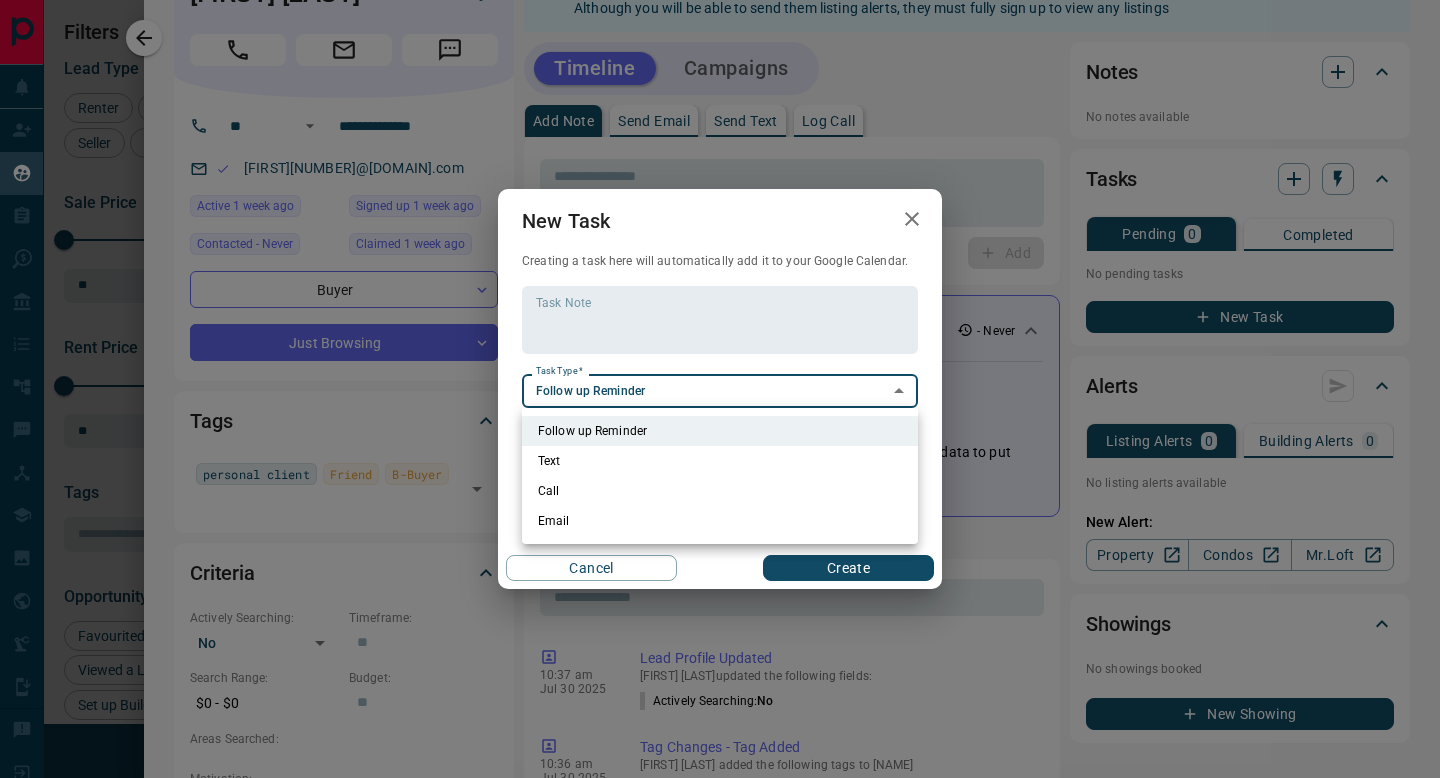 click at bounding box center (720, 389) 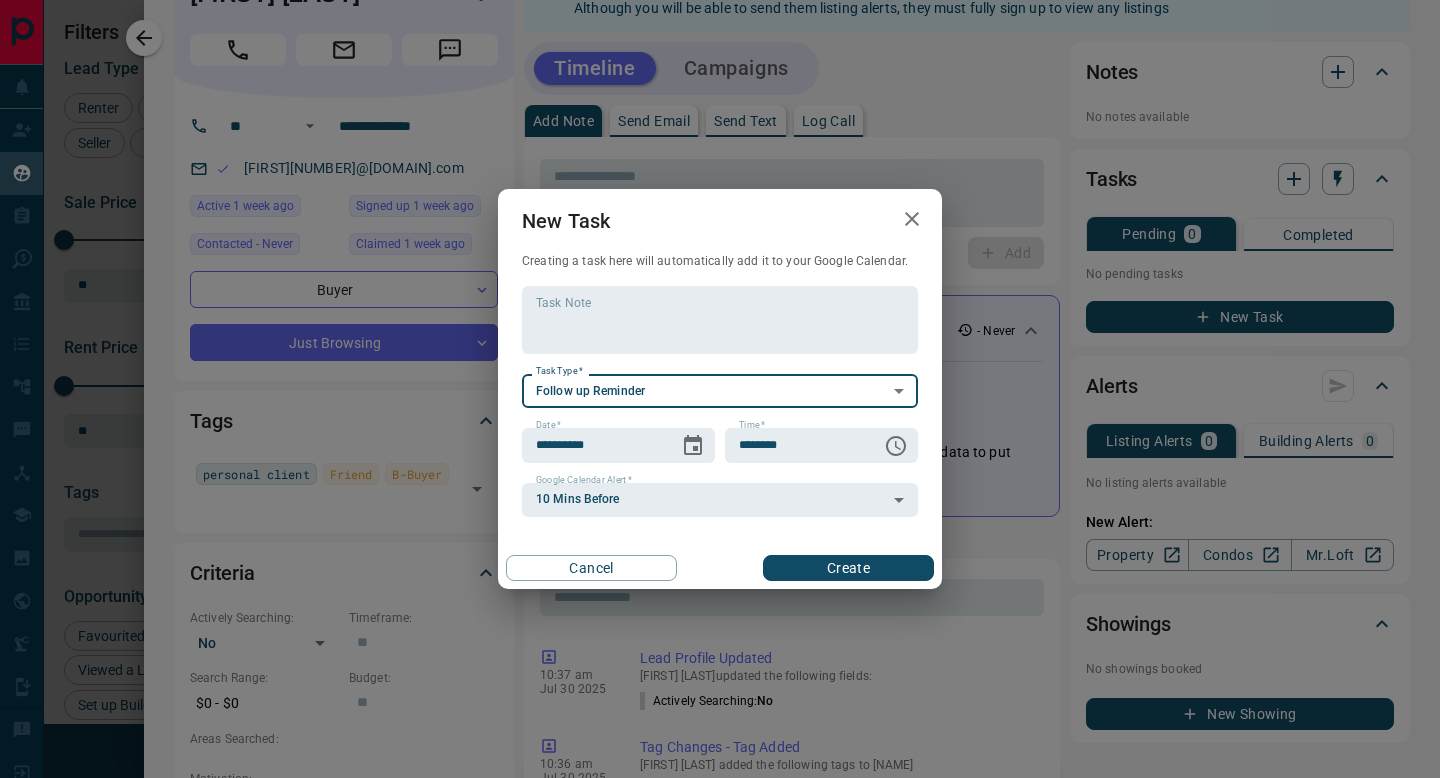 click 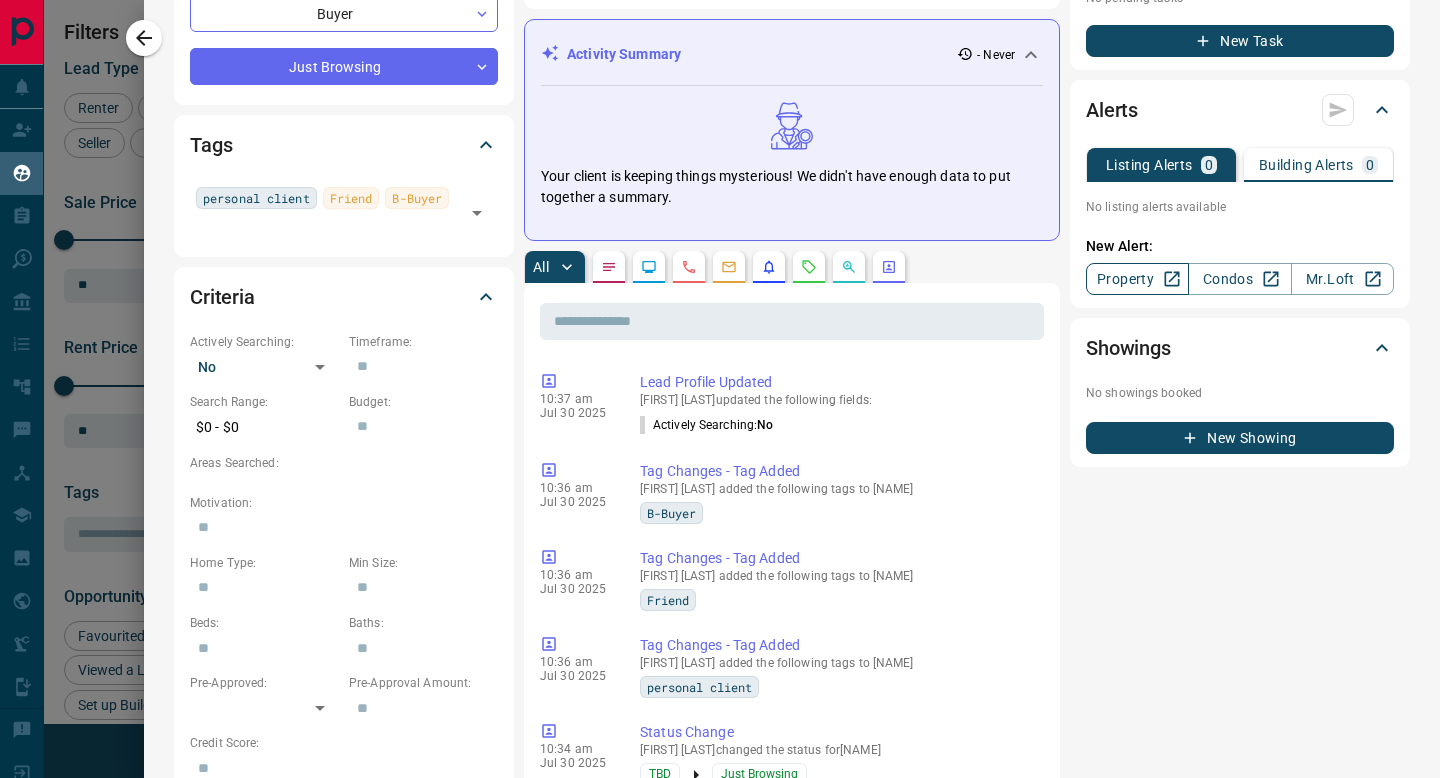 scroll, scrollTop: 364, scrollLeft: 0, axis: vertical 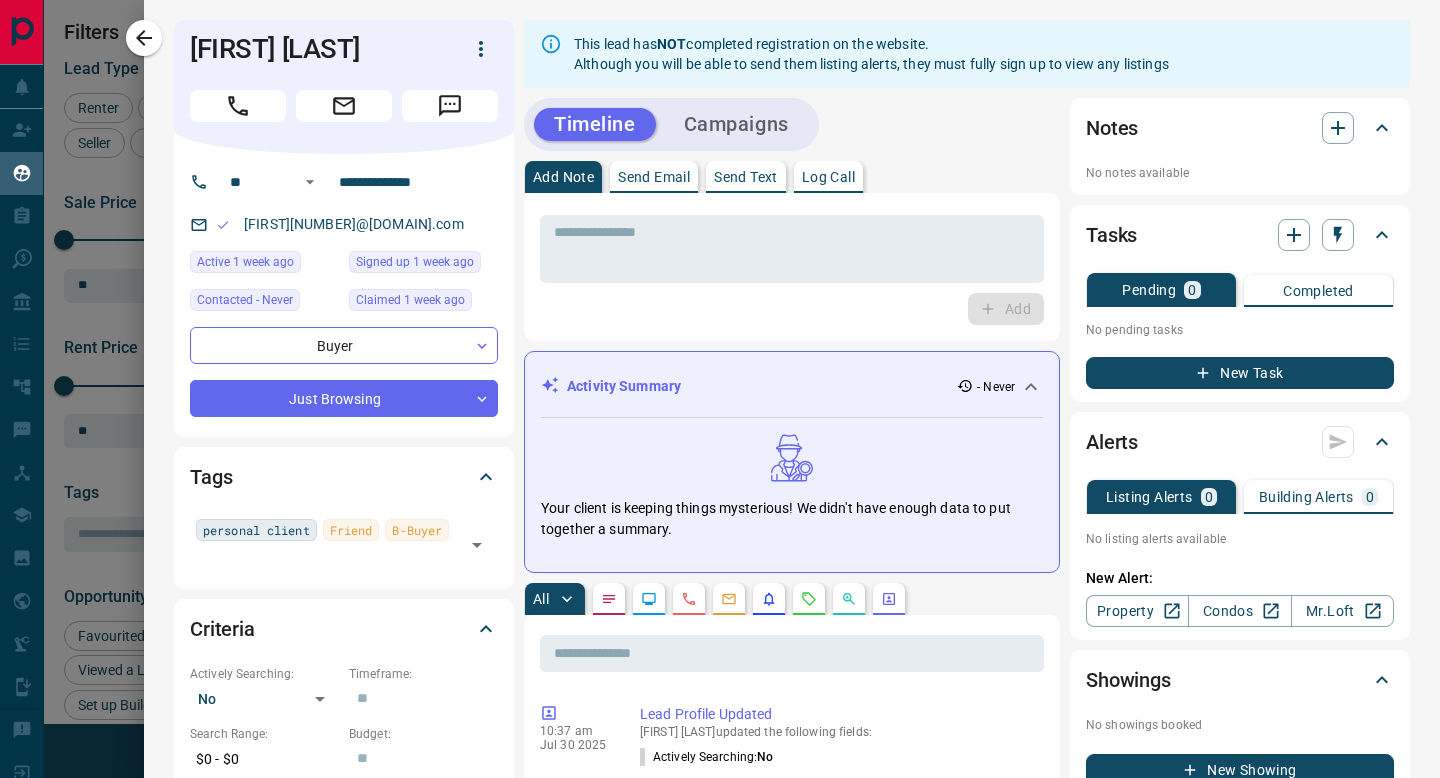 click on "Campaigns" at bounding box center (736, 124) 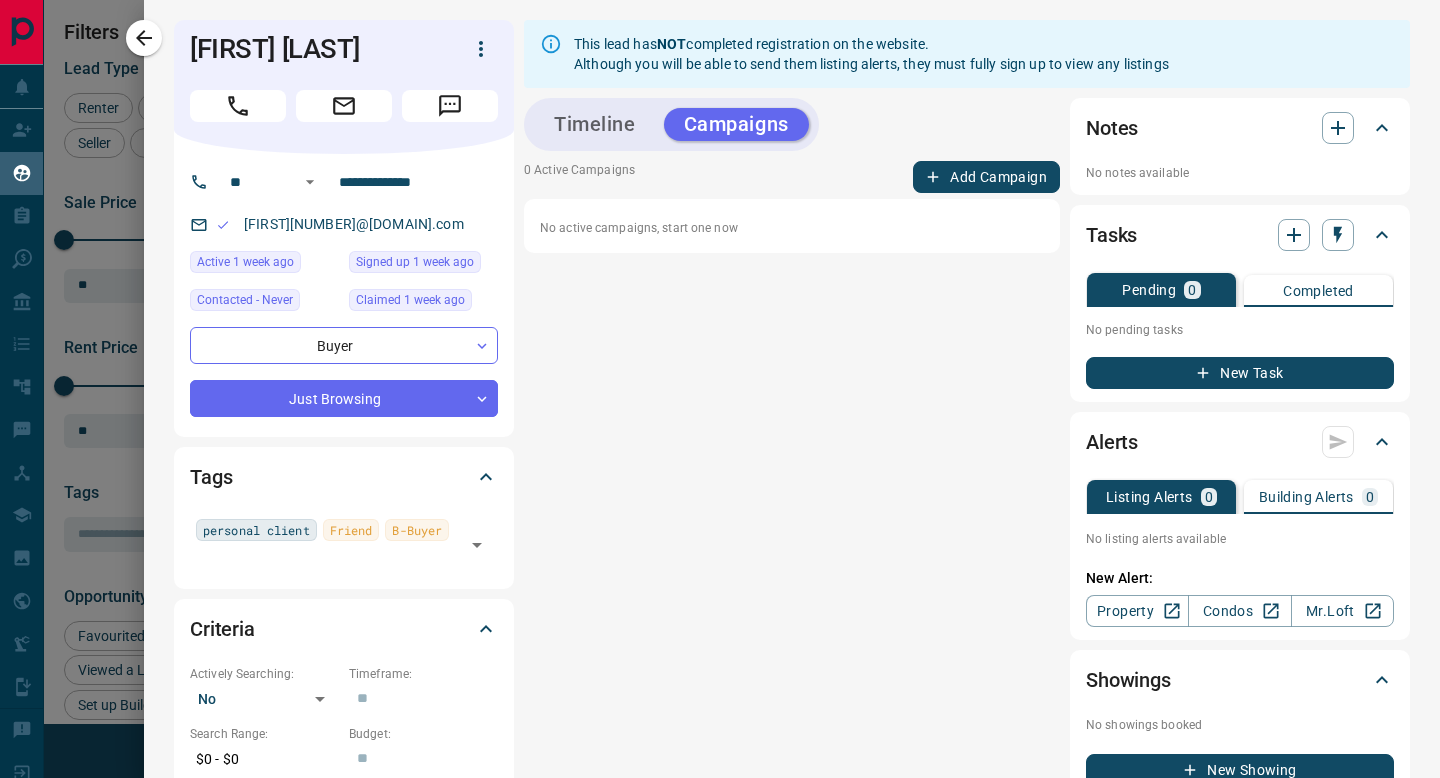 click on "Timeline" at bounding box center (595, 124) 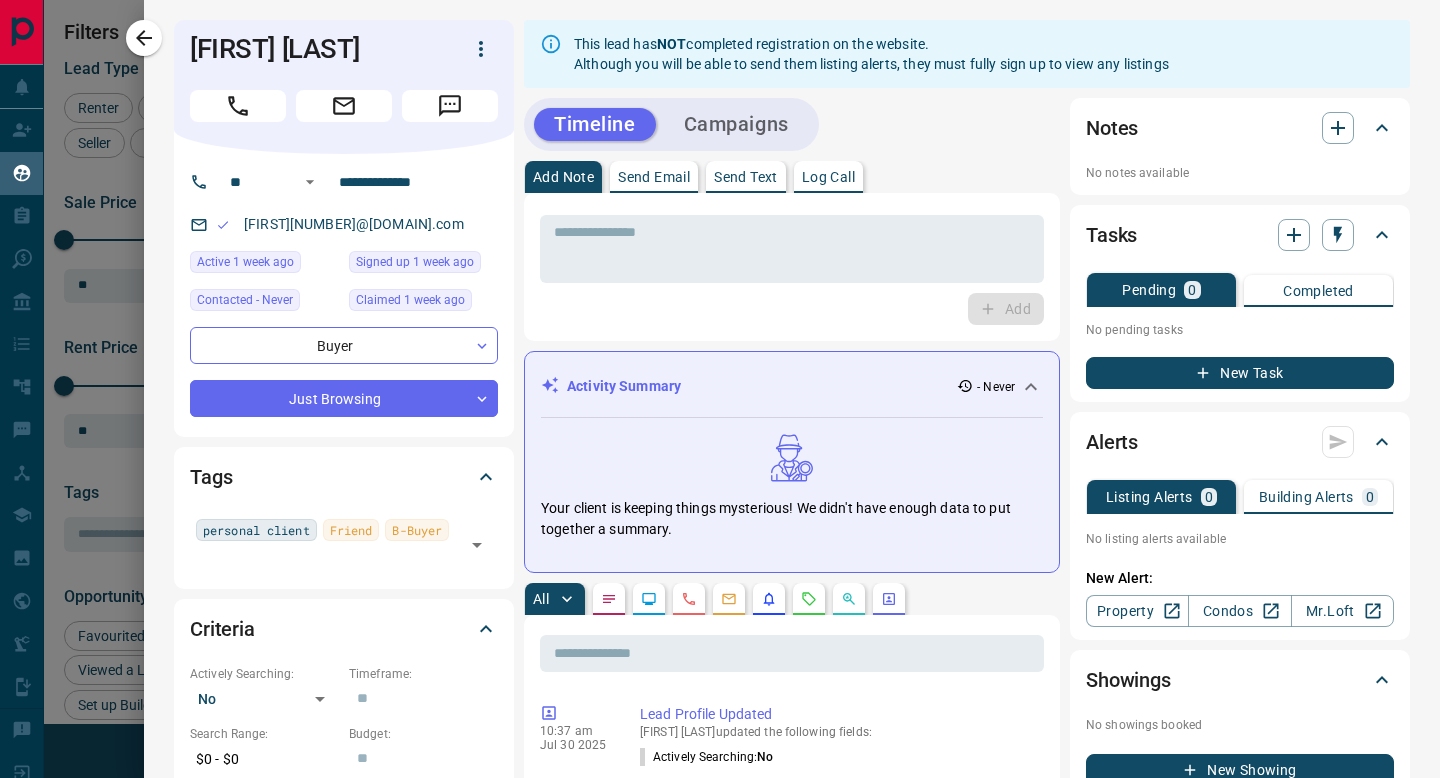 click on "Send Email" at bounding box center (654, 177) 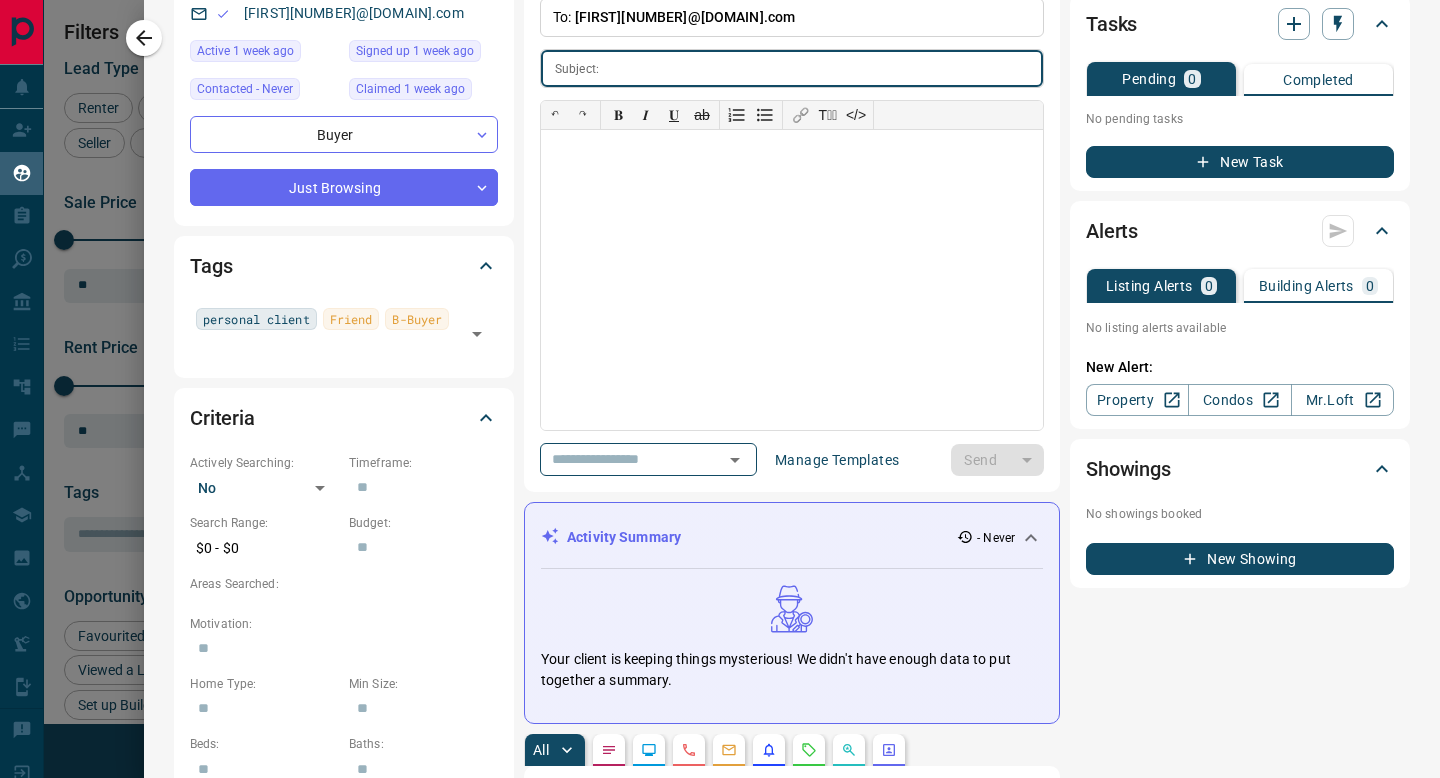 scroll, scrollTop: 194, scrollLeft: 0, axis: vertical 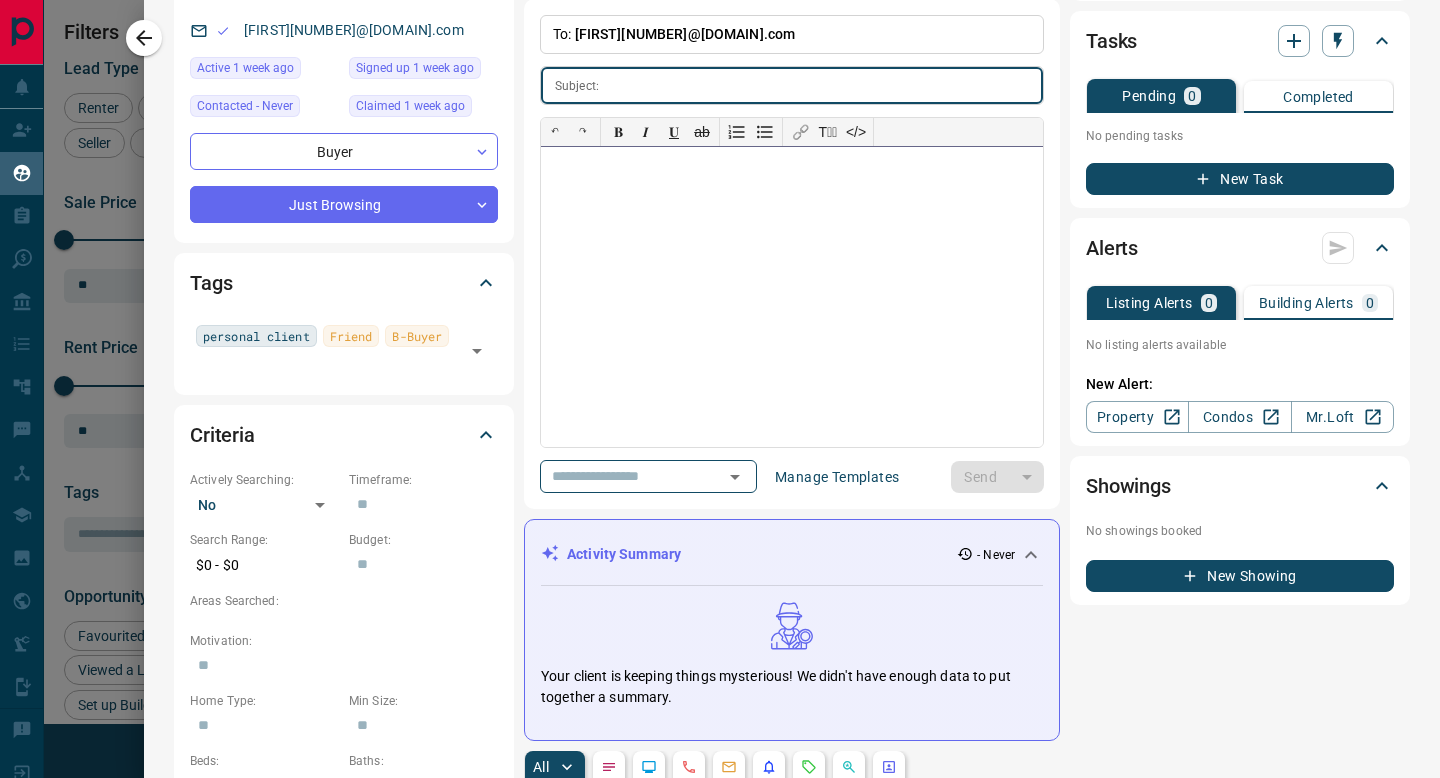 click at bounding box center [792, 297] 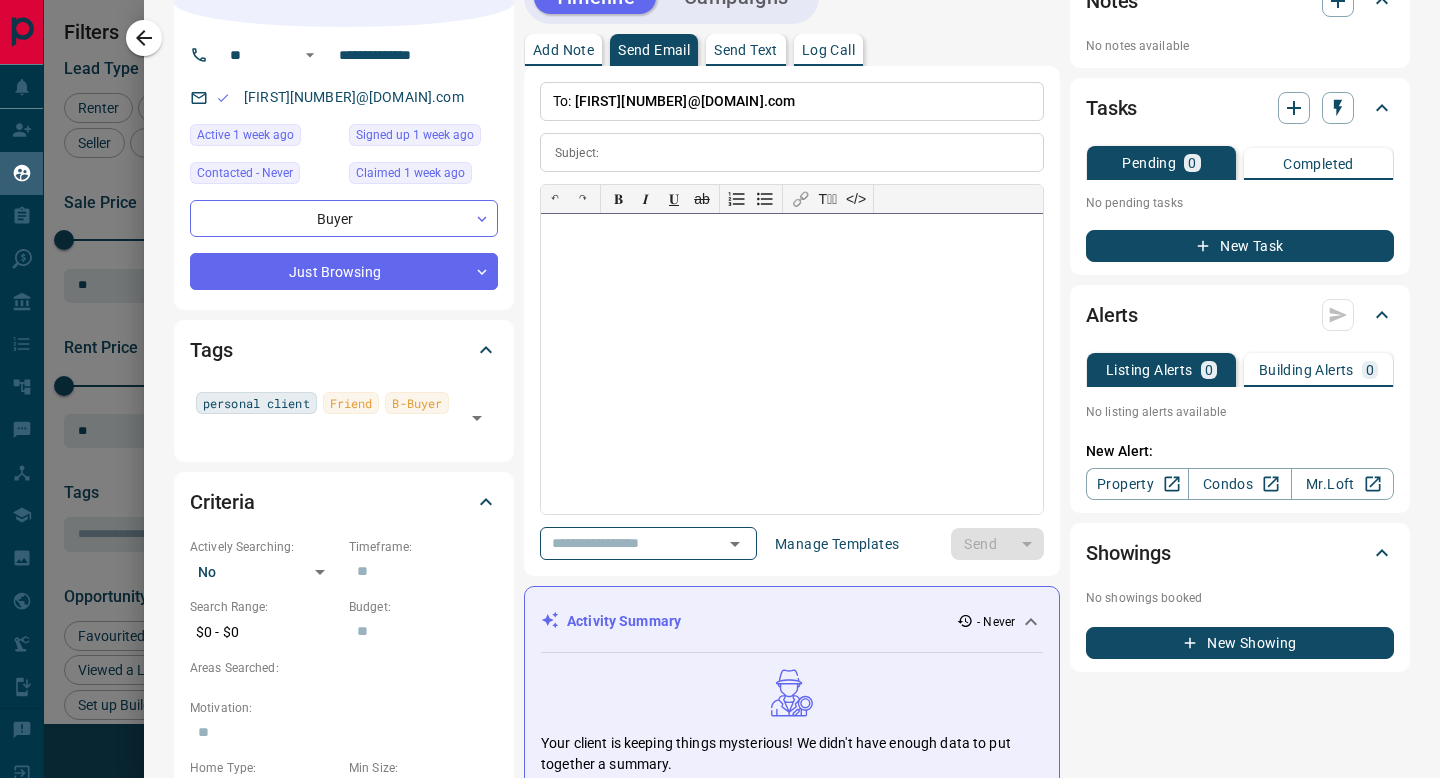 scroll, scrollTop: 118, scrollLeft: 0, axis: vertical 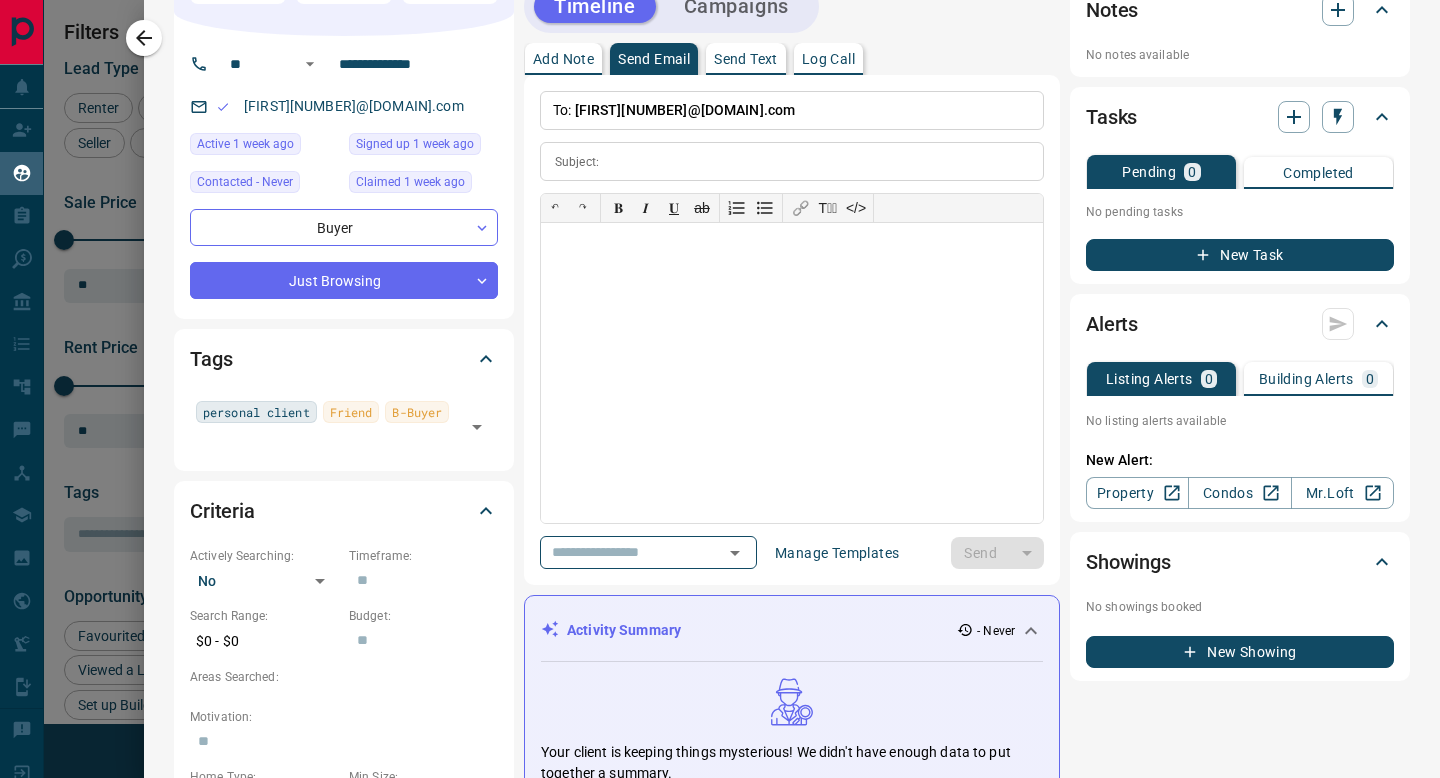 click on "Send Text" at bounding box center (746, 59) 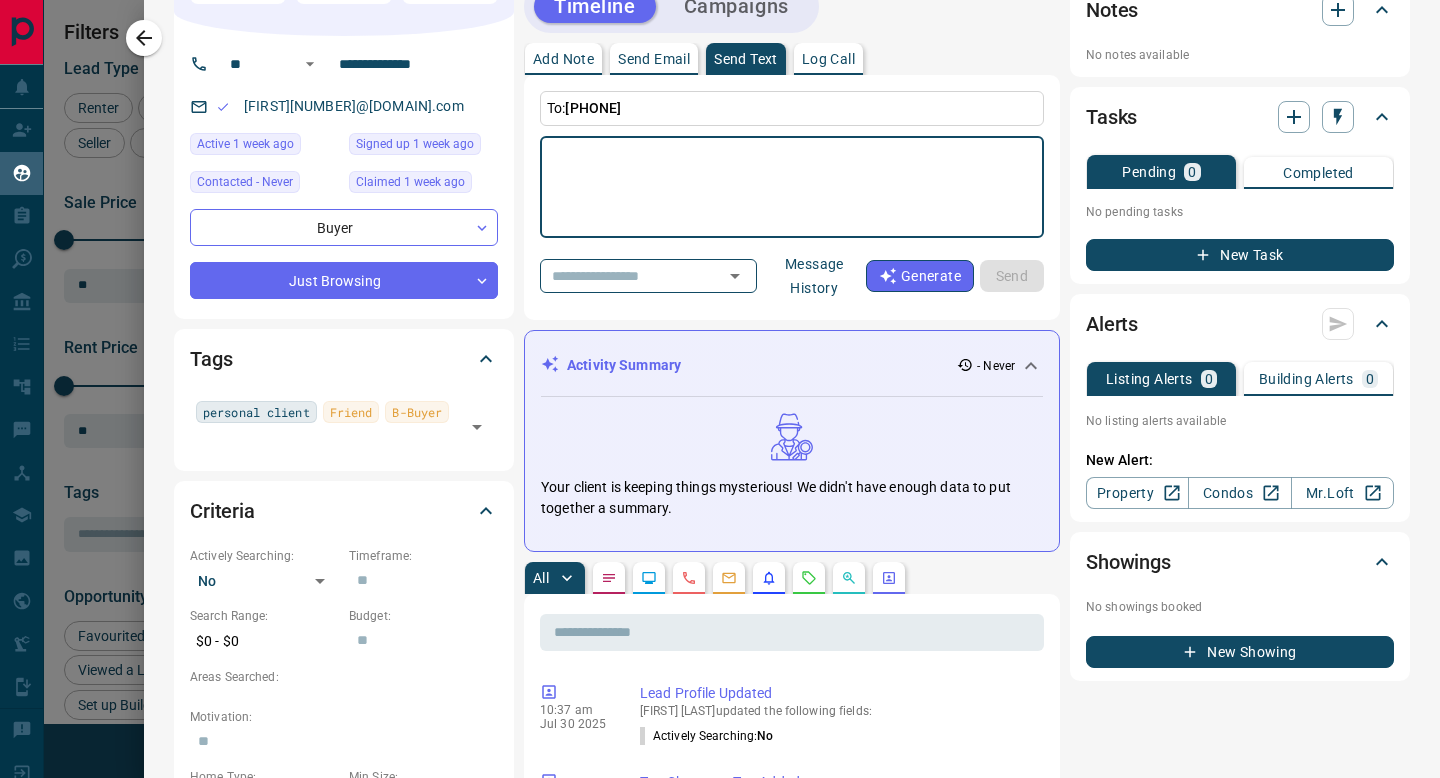 click on "Log Call" at bounding box center (828, 59) 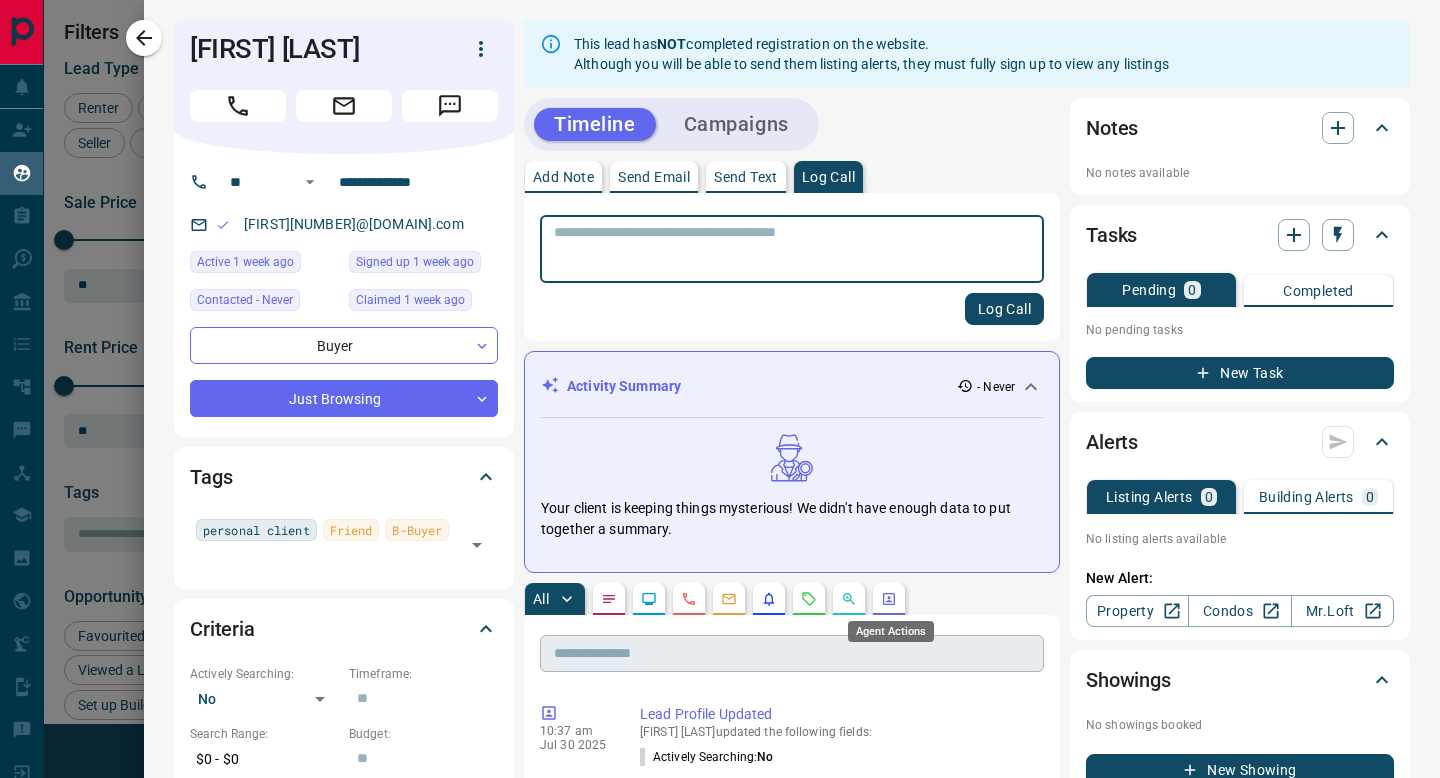 scroll, scrollTop: 118, scrollLeft: 0, axis: vertical 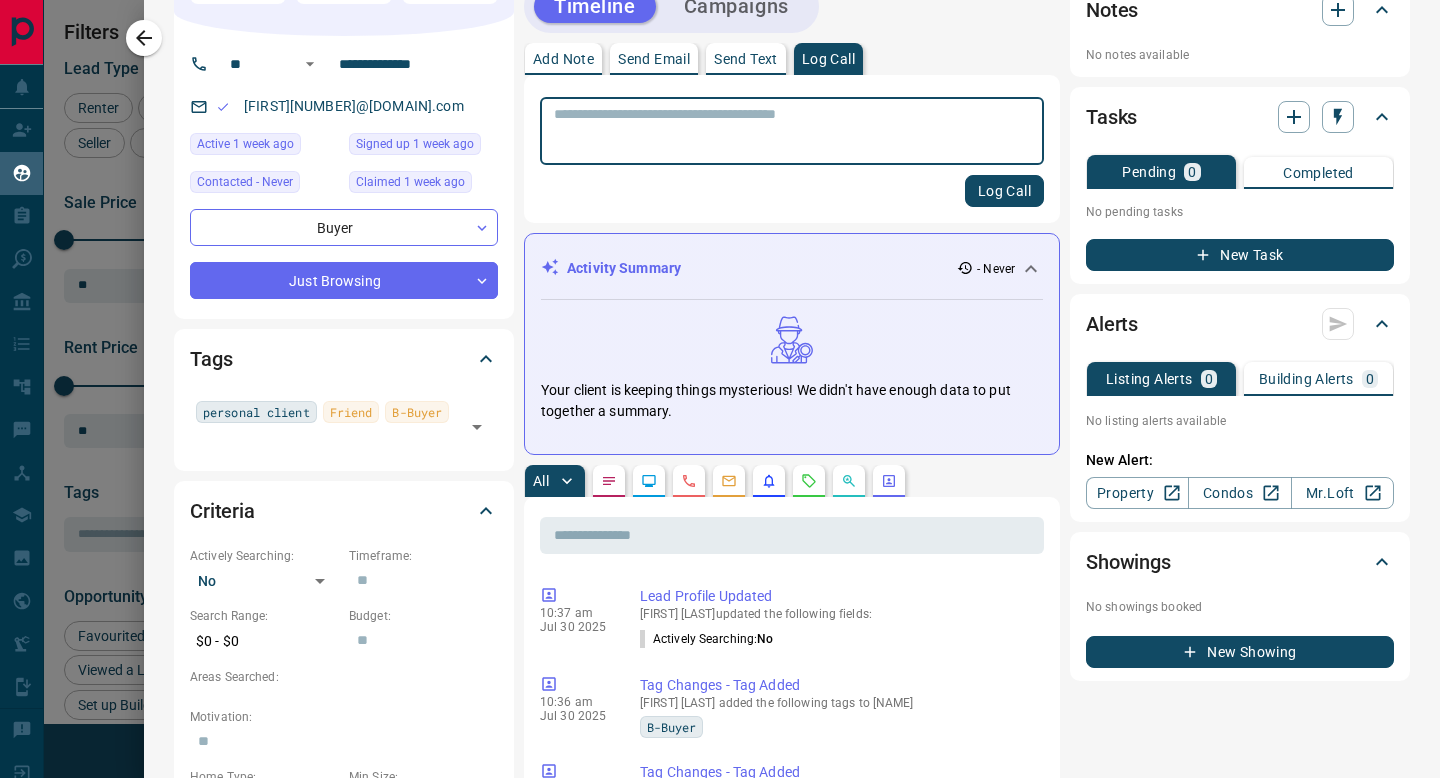 click at bounding box center [889, 481] 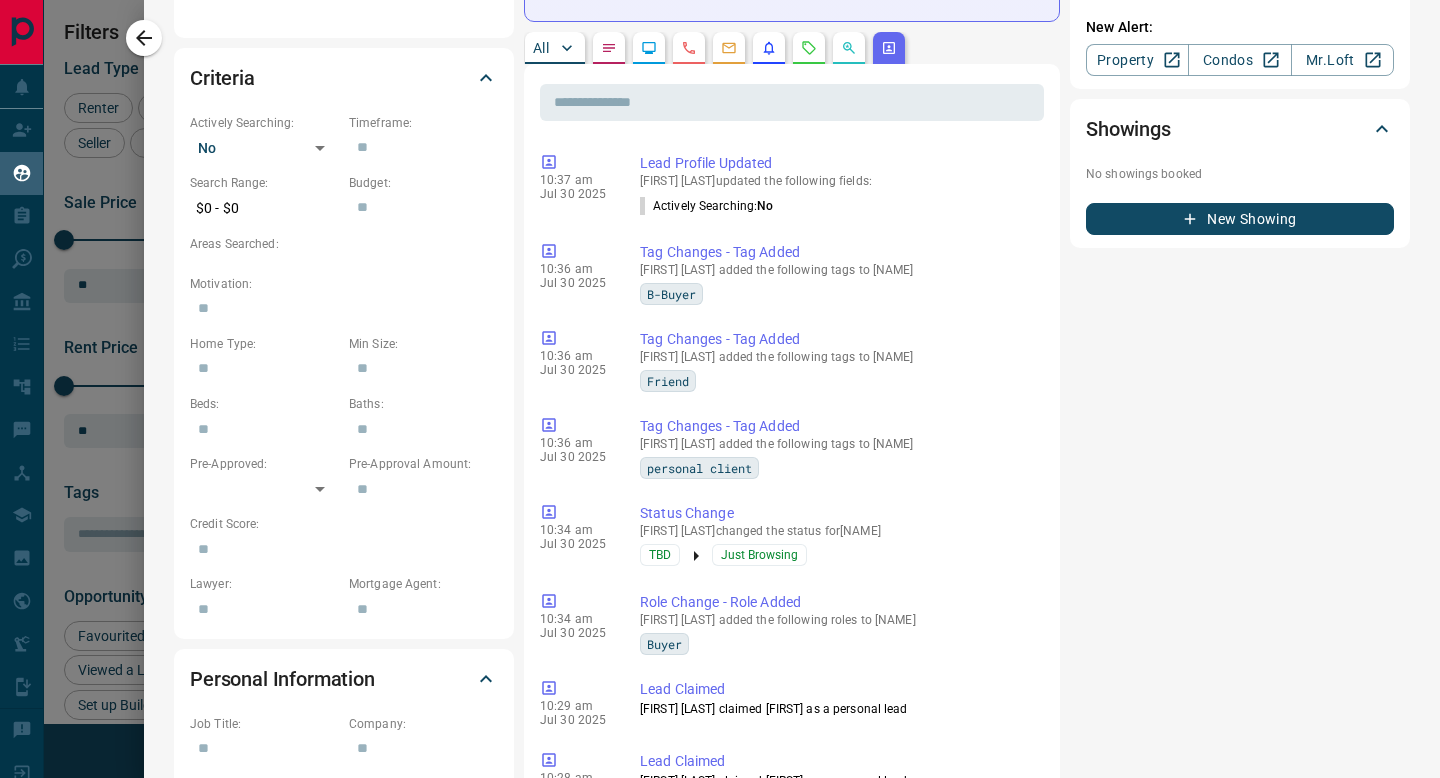 scroll, scrollTop: 0, scrollLeft: 0, axis: both 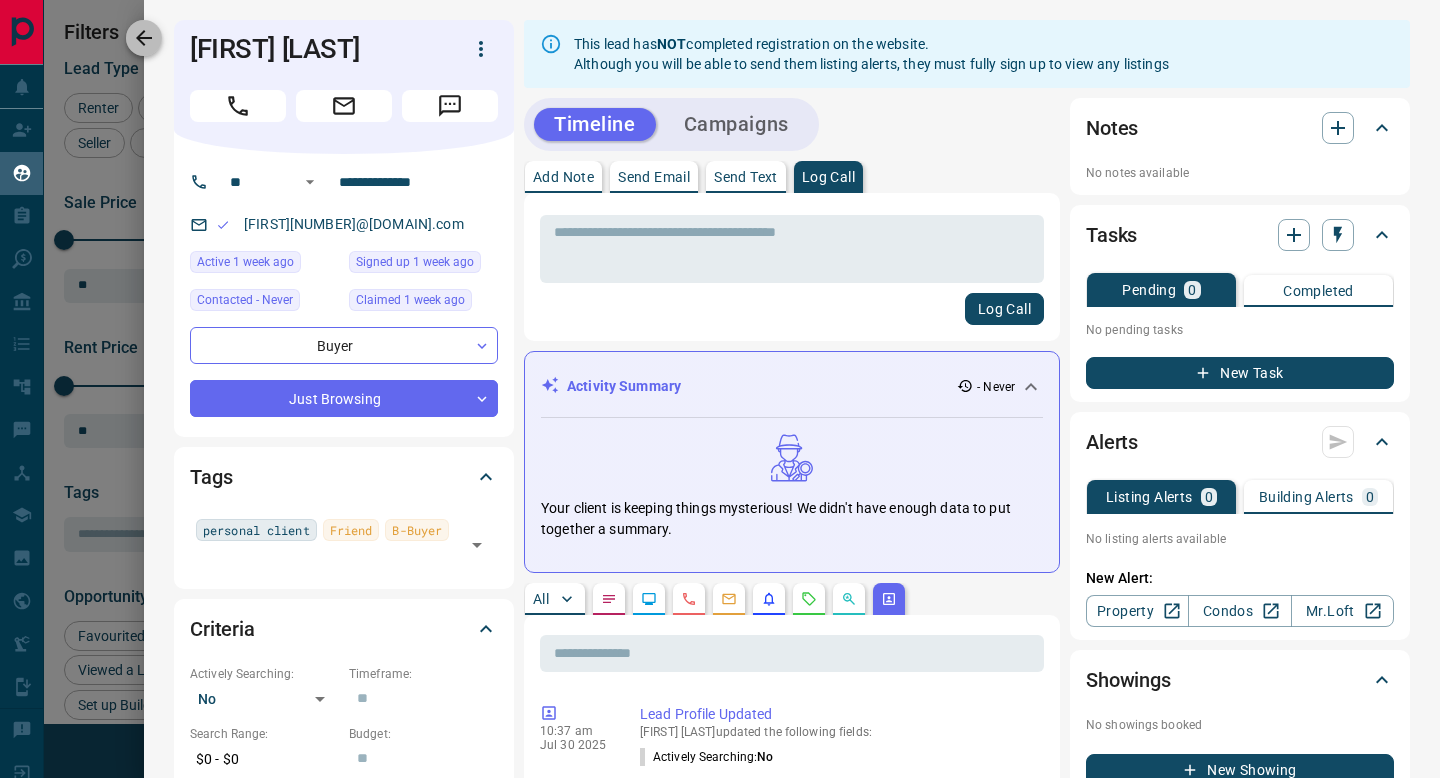 click 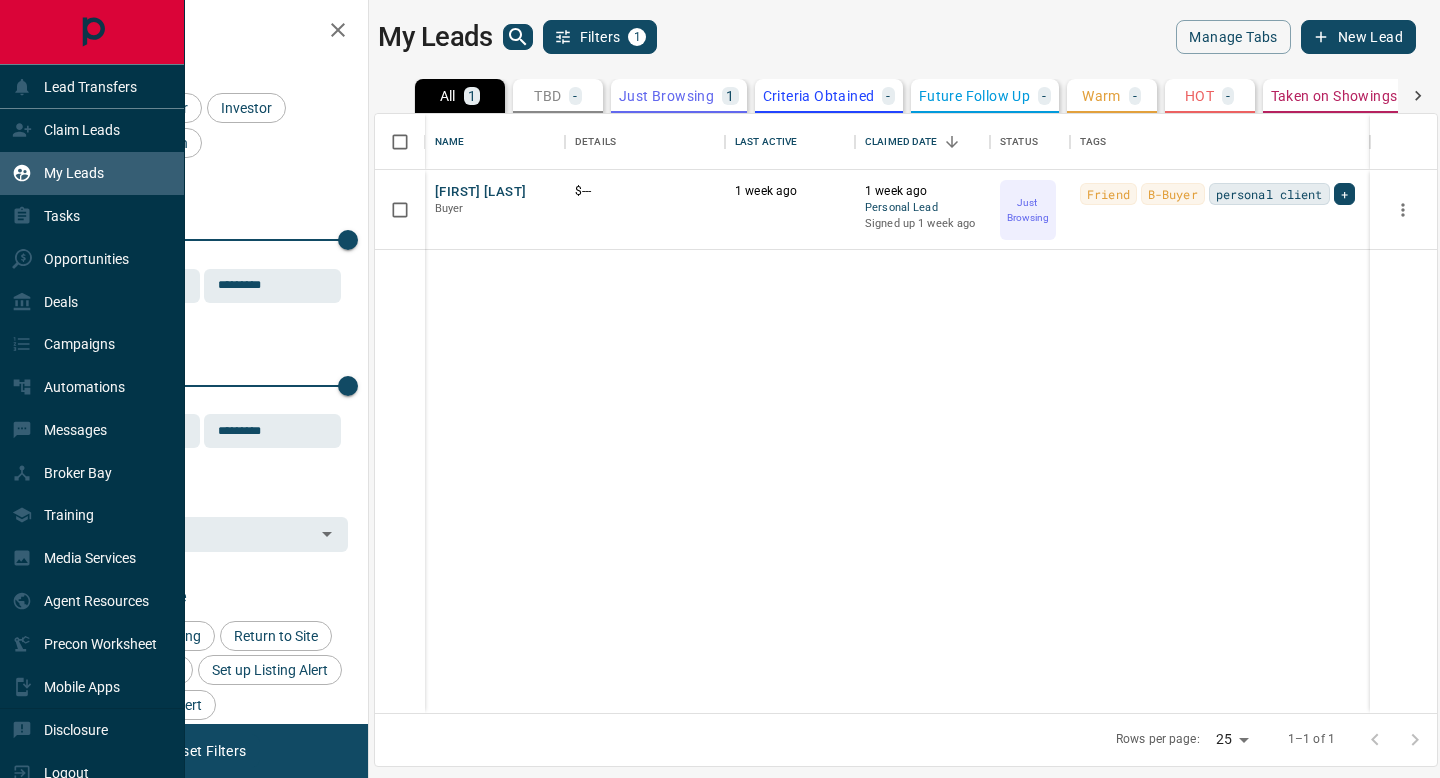 click on "My Leads" at bounding box center (74, 173) 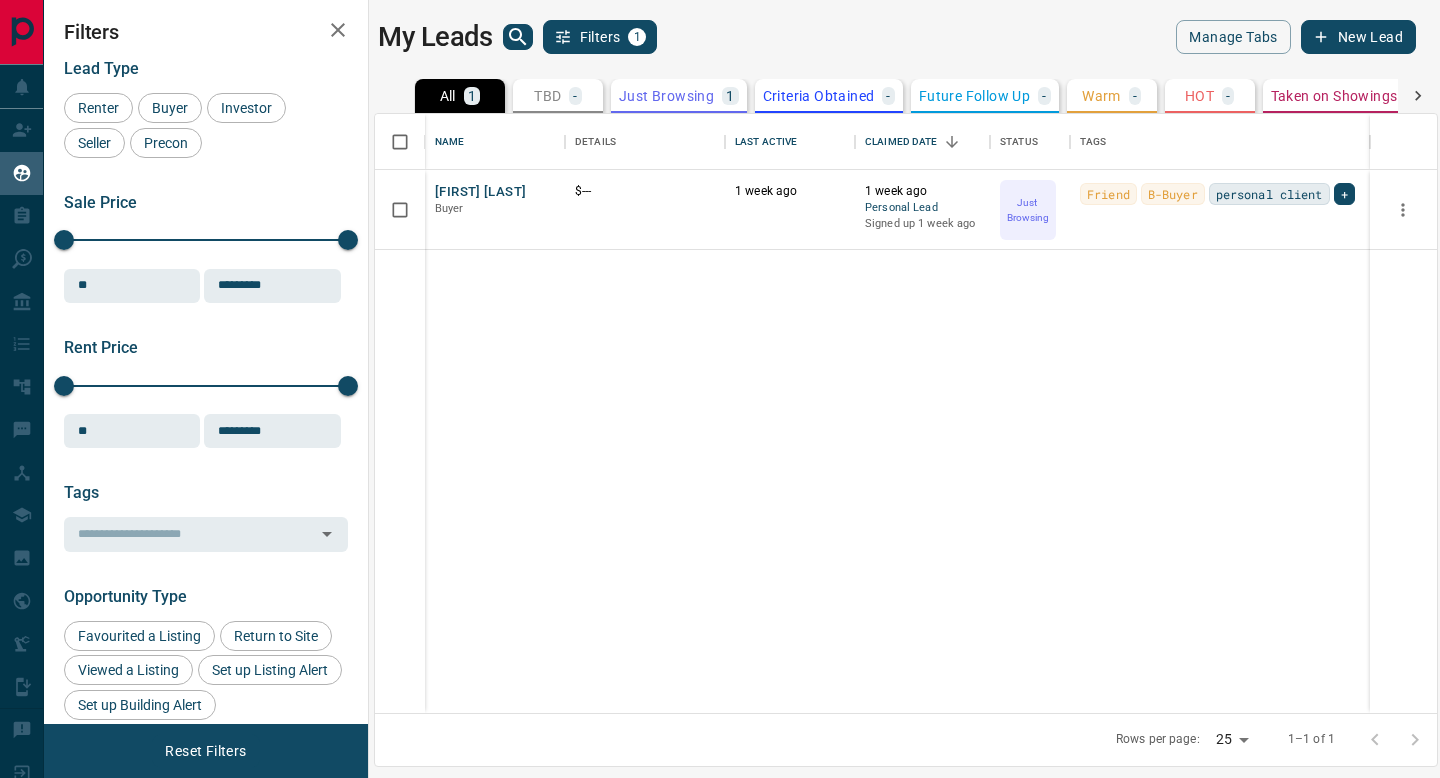 click on "Lead Type Renter Buyer Investor Seller Precon Sale Price 0 5500000 Sale price range ** ​ Input sale price range Sale price range ********* ​ Input sale price range Rent Price 0 20000 Rent price range ** ​ Input rent price range Rent price range ********* ​ Input rent price range Tags ​ Opportunity Type Favourited a Listing Return to Site Viewed a Listing Set up Listing Alert Set up Building Alert Reactivated Account Requested an Offer Pre-Construction Form Submitted Requested a Viewing Contact an Agent Request Lead Source Property MrLoft Condos Active Date From From To To Claim Date From From To To Subscription Status subscribed unsubscribed" at bounding box center [206, 671] 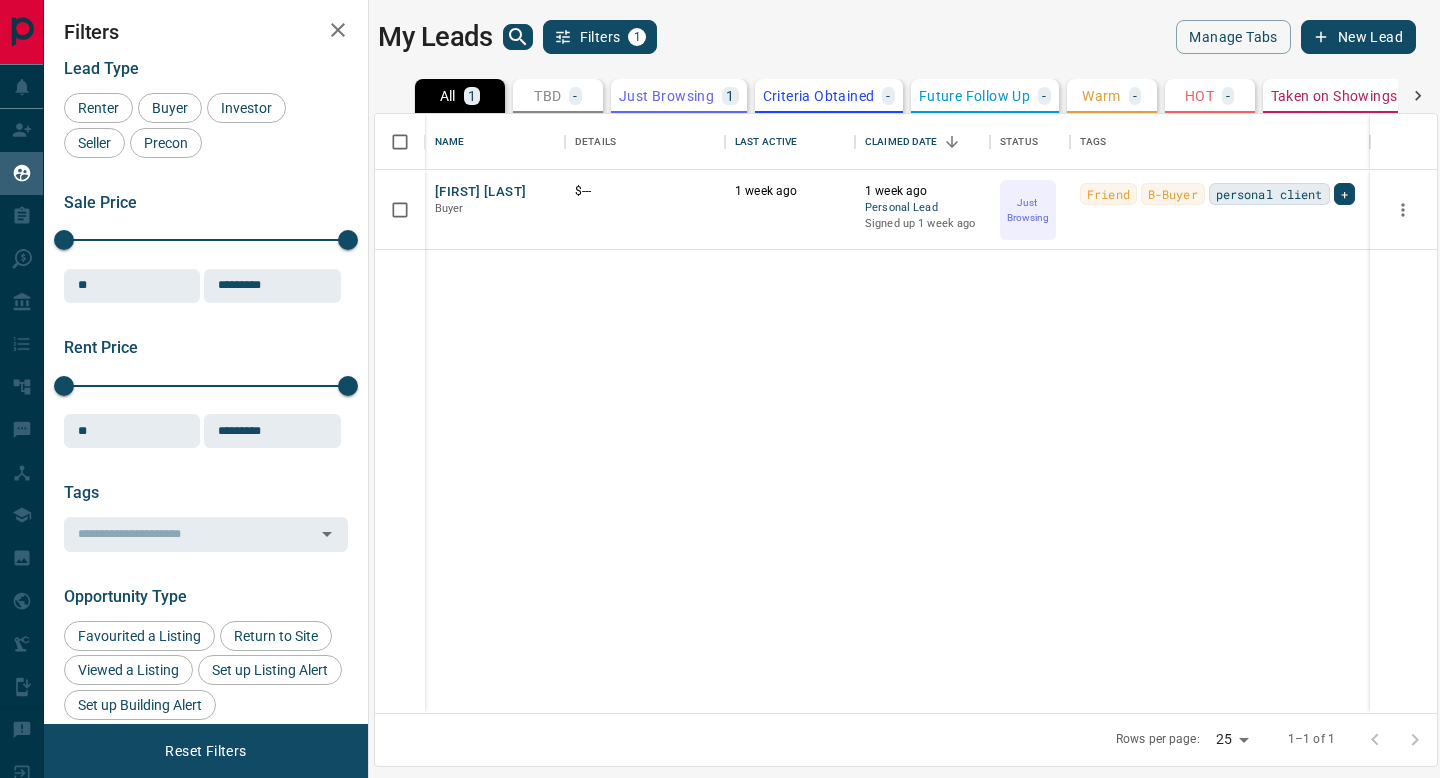 click 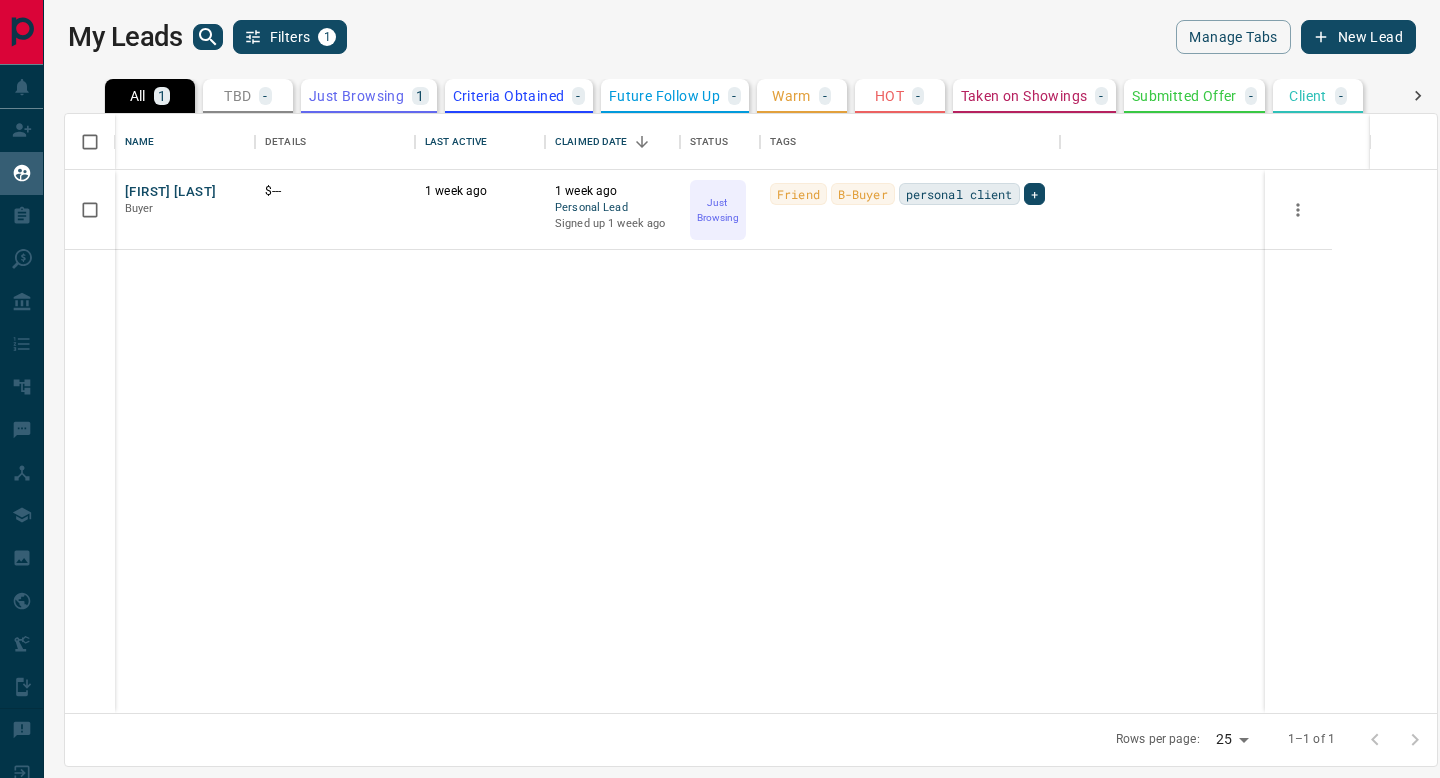 scroll, scrollTop: 1, scrollLeft: 1, axis: both 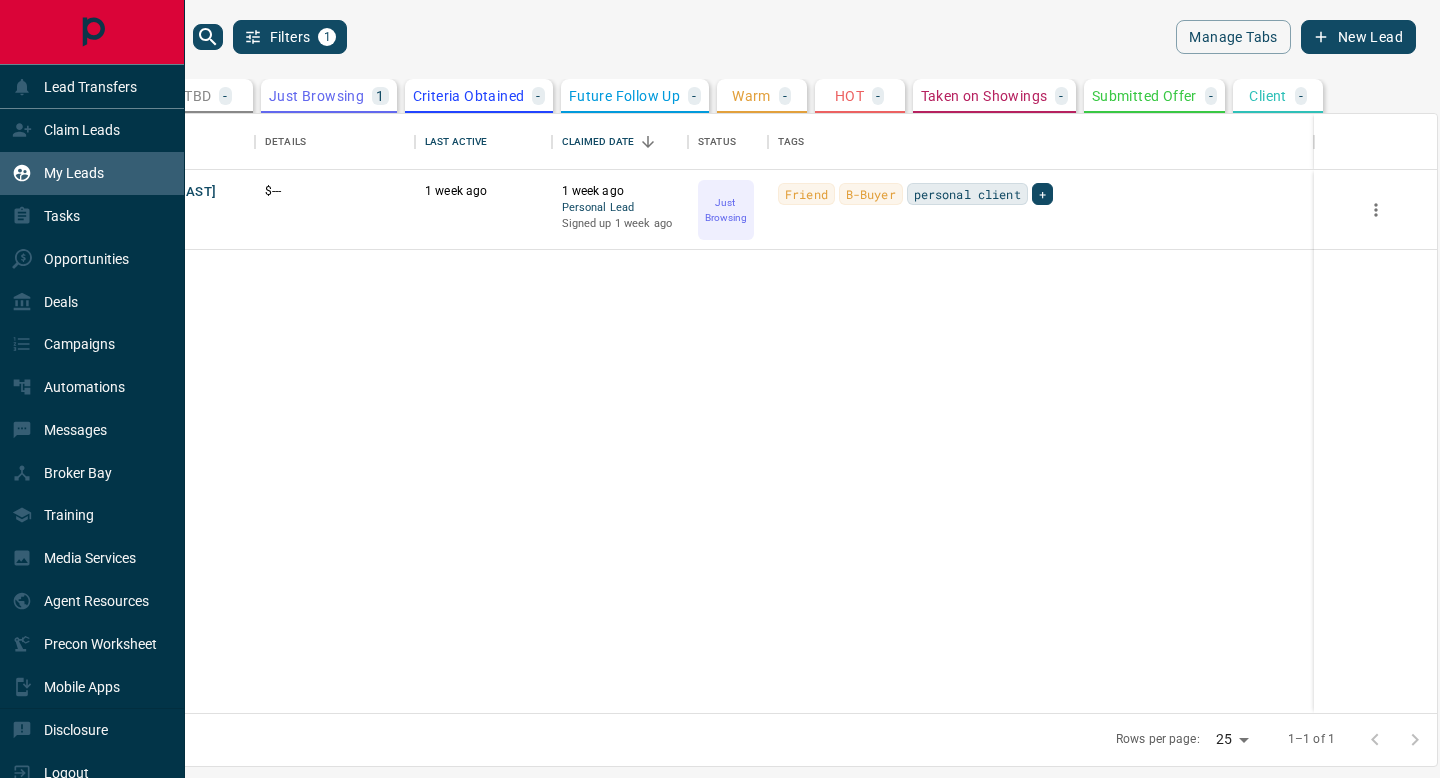click on "My Leads" at bounding box center [58, 173] 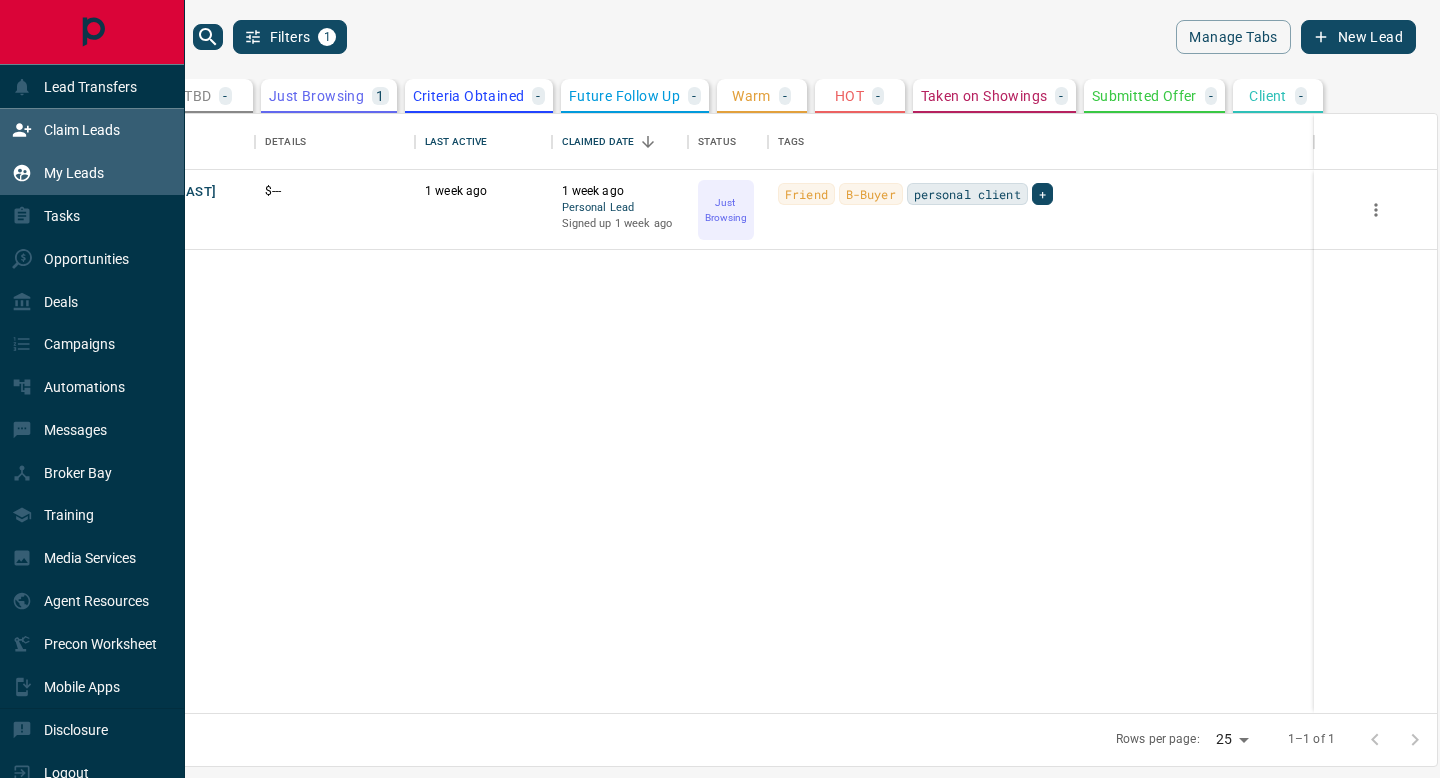 click on "Claim Leads" at bounding box center [82, 130] 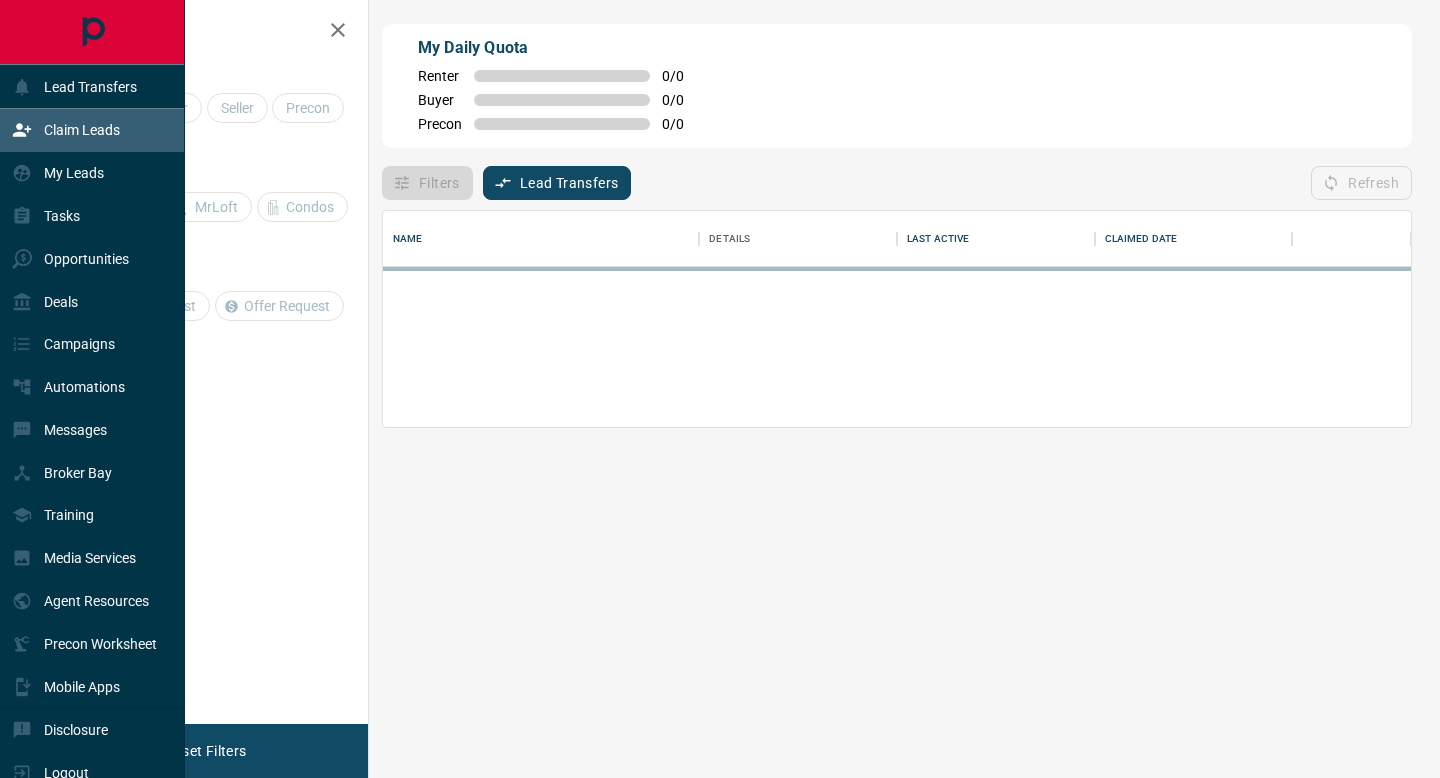scroll, scrollTop: 1, scrollLeft: 1, axis: both 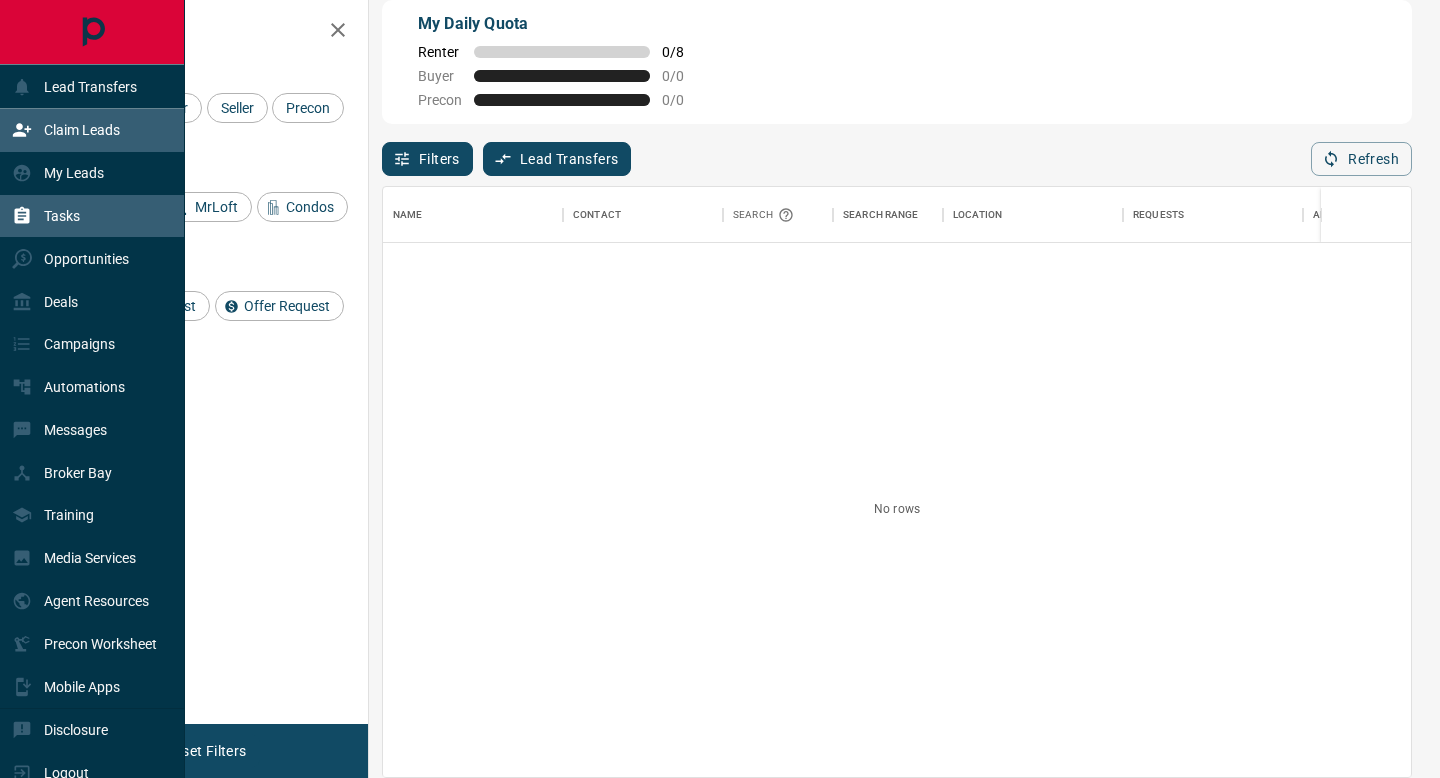 click on "Tasks" at bounding box center [62, 216] 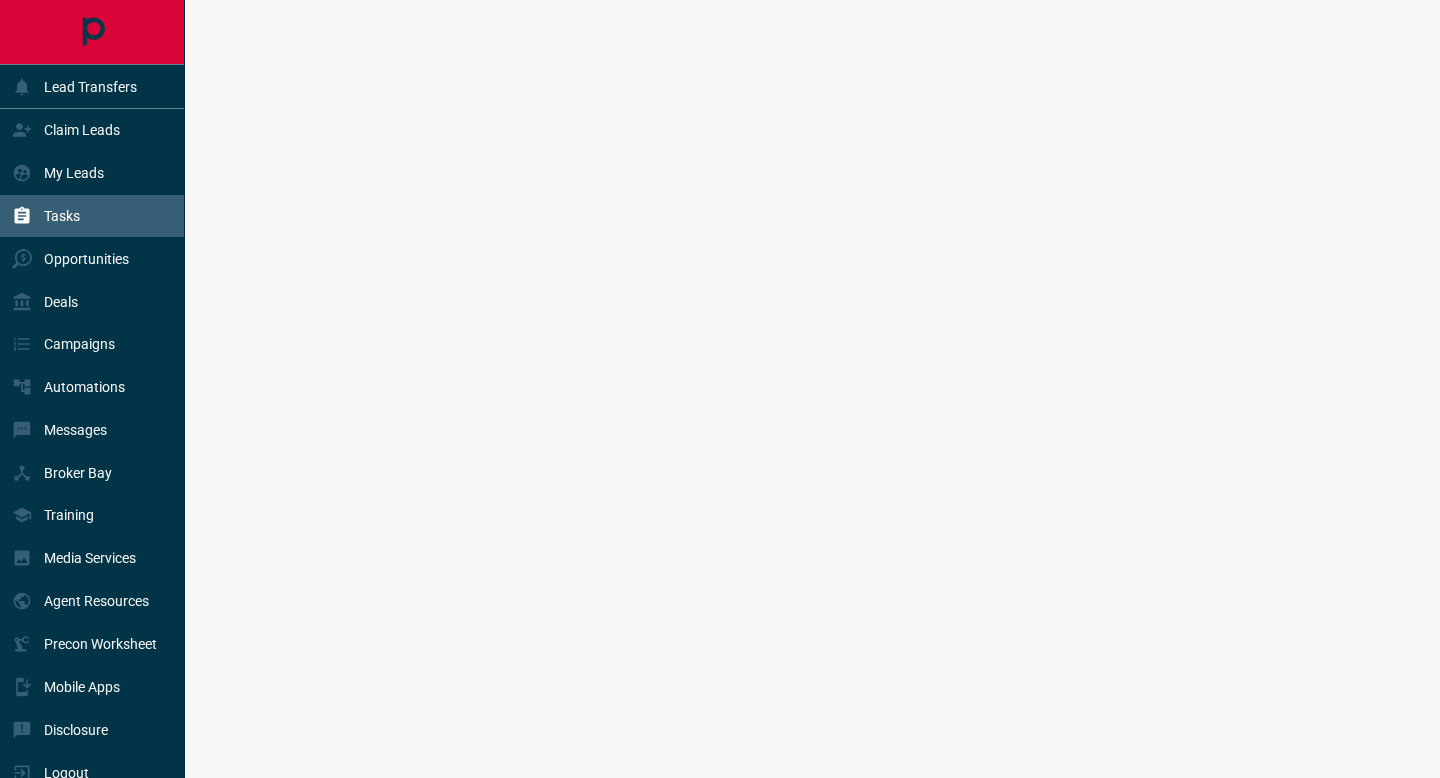 scroll, scrollTop: 0, scrollLeft: 0, axis: both 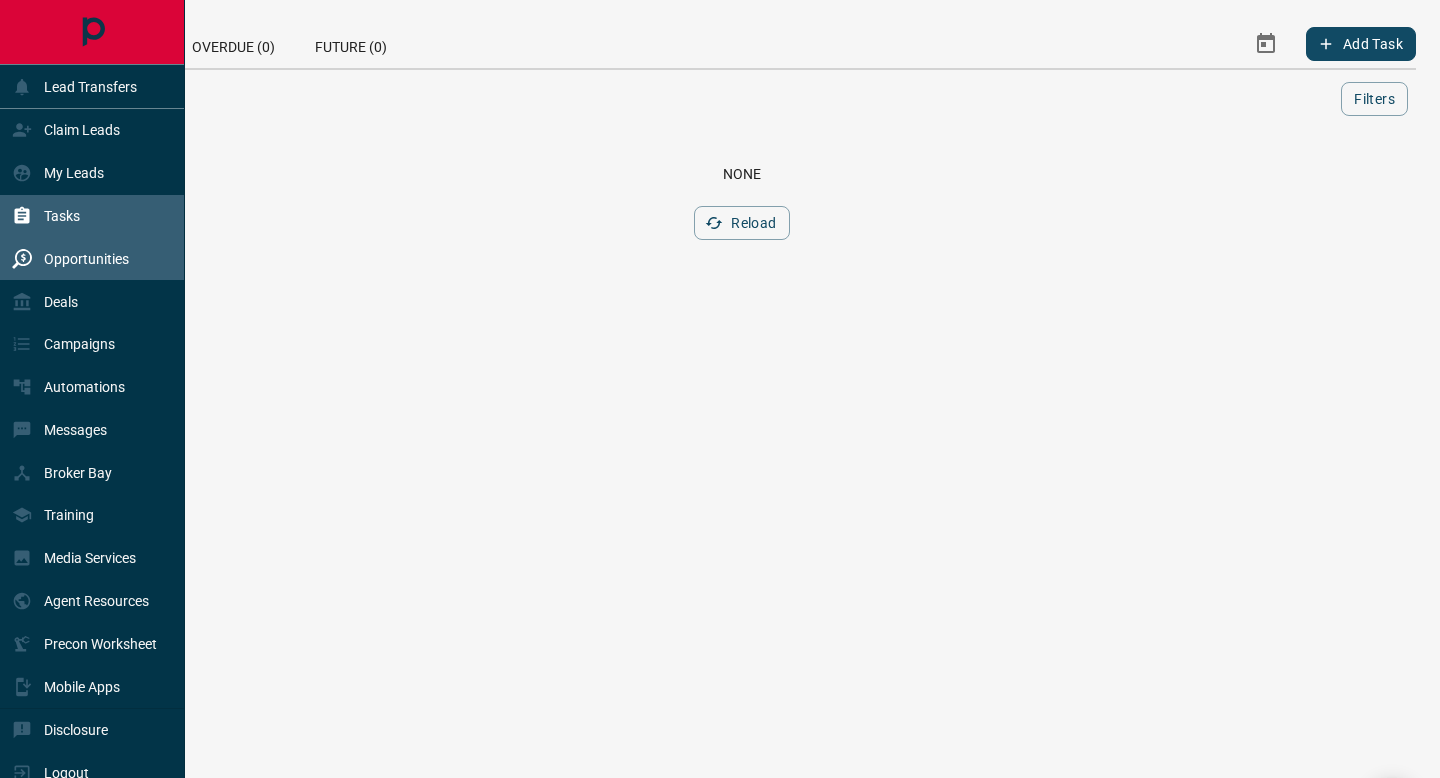 click on "Opportunities" at bounding box center [86, 259] 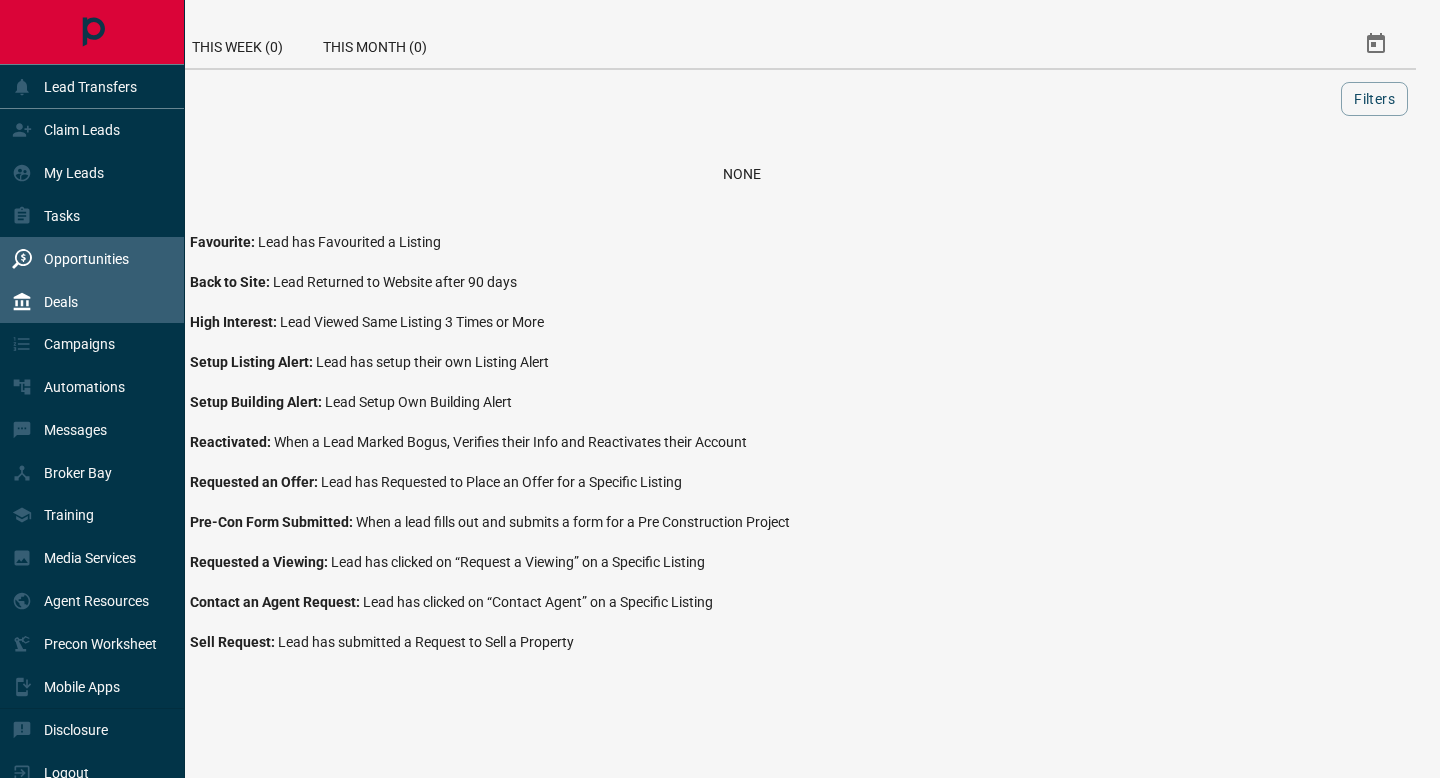 click 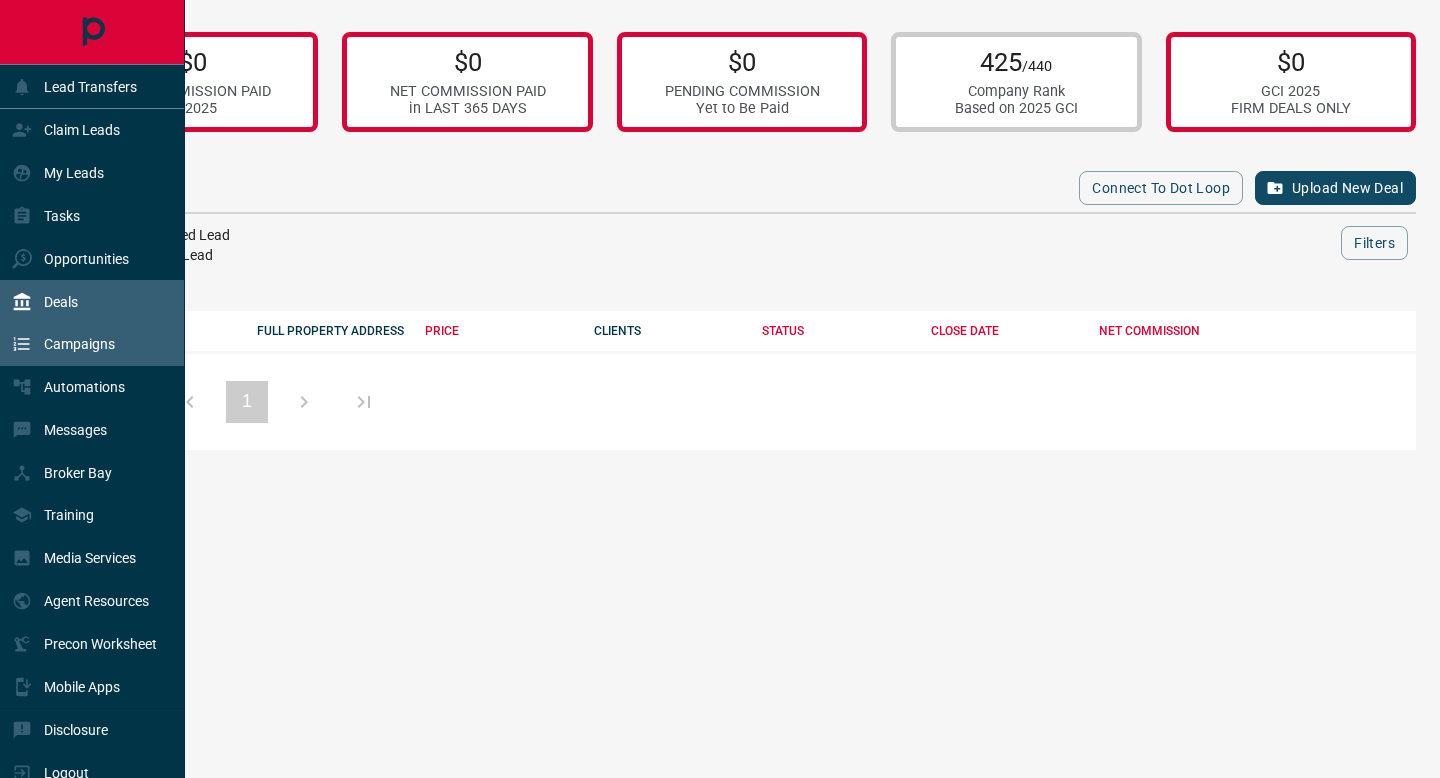 click on "Campaigns" at bounding box center [63, 344] 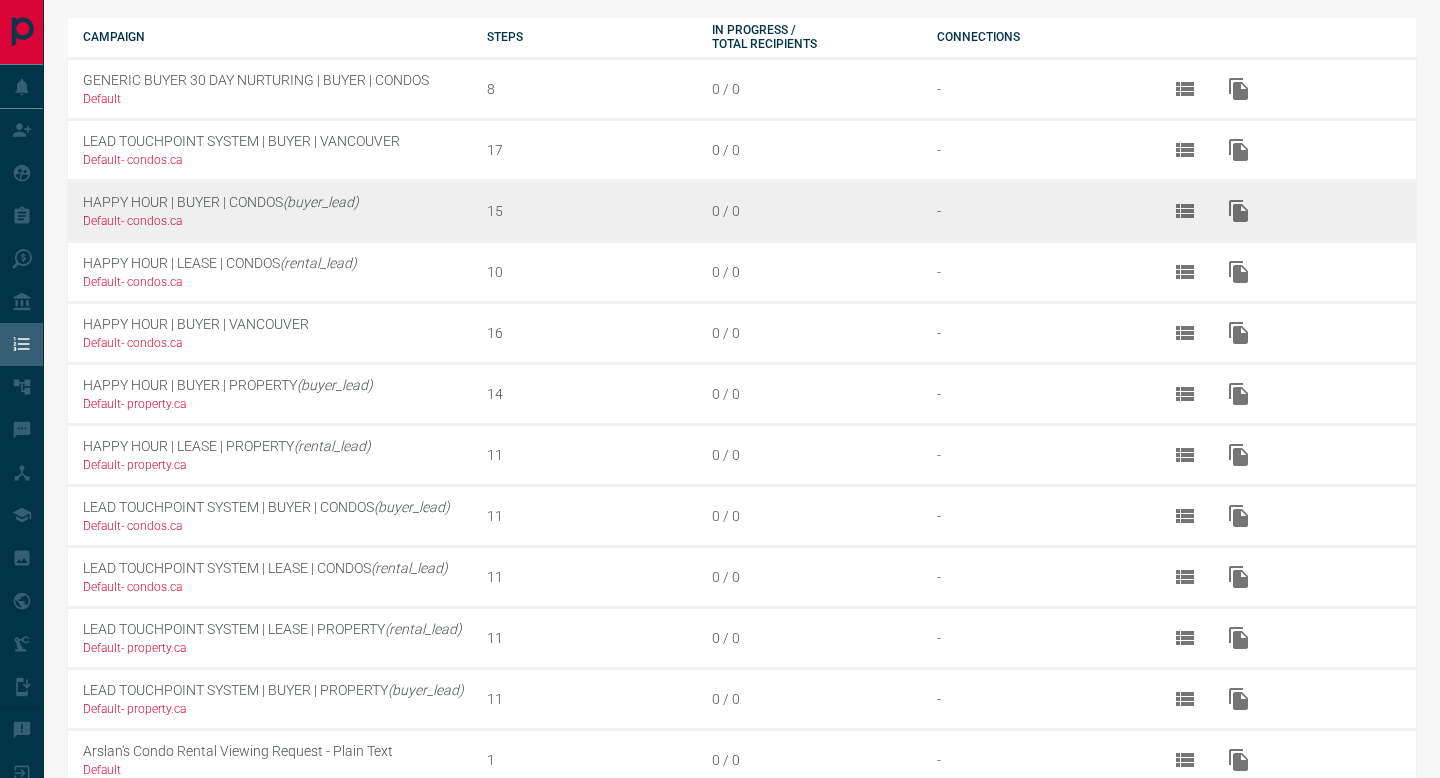 scroll, scrollTop: 83, scrollLeft: 0, axis: vertical 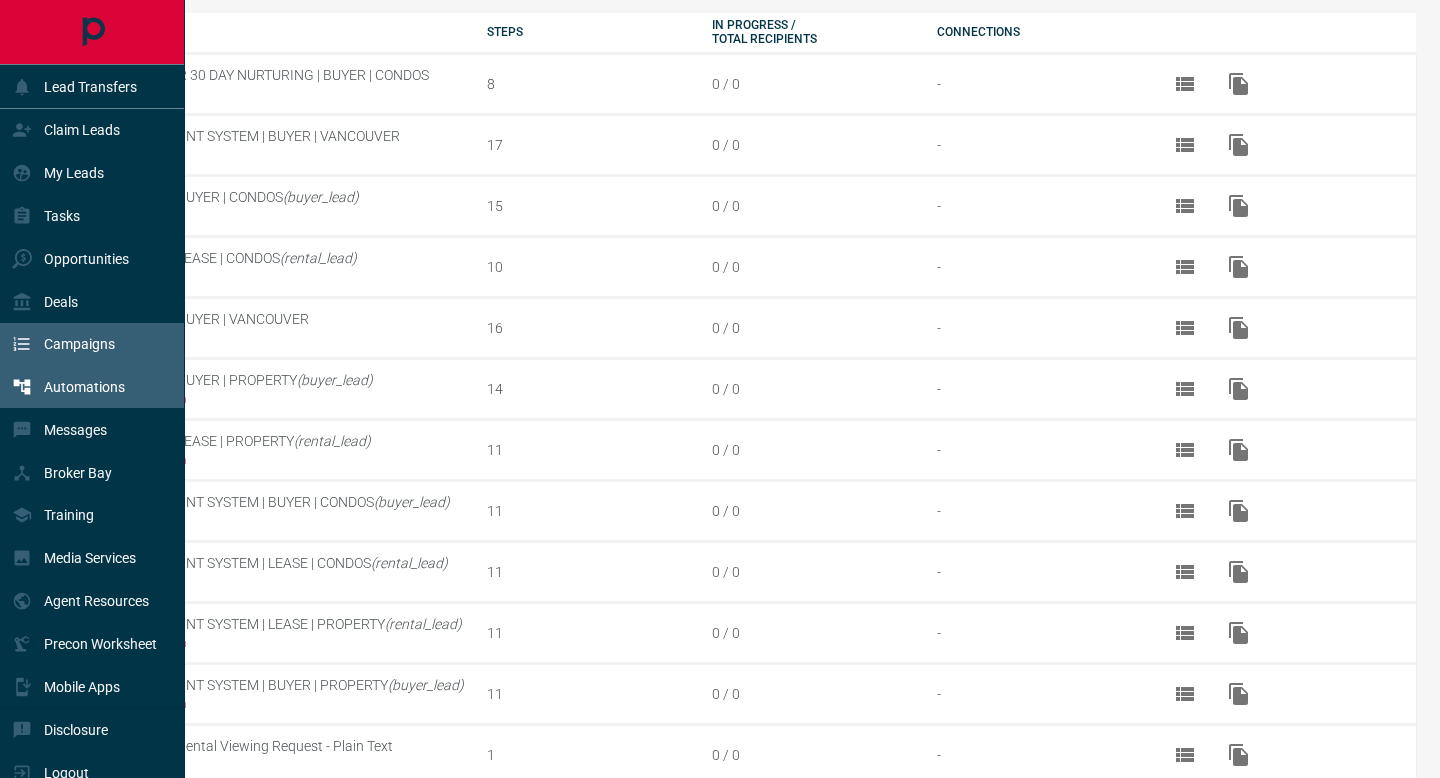 click on "Automations" at bounding box center [84, 387] 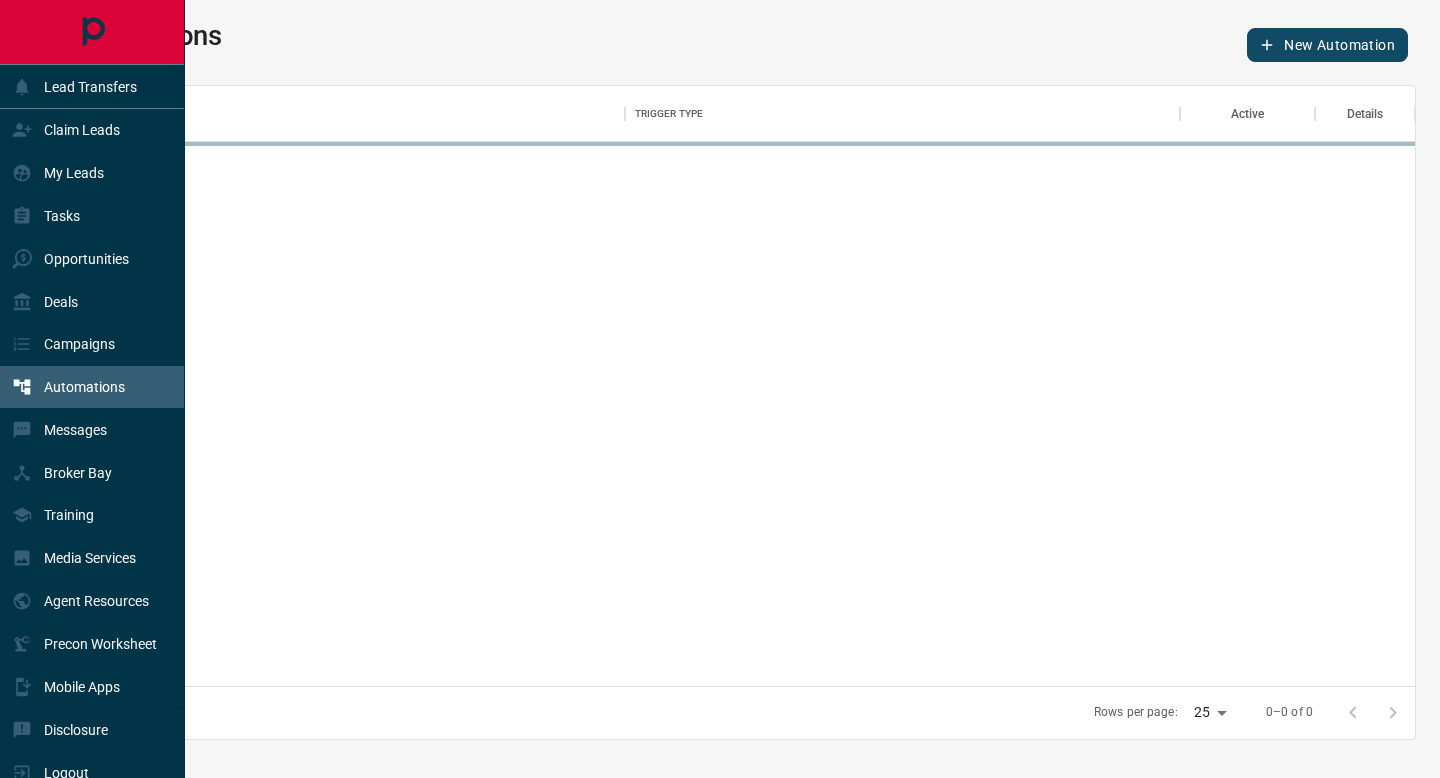 scroll, scrollTop: 1, scrollLeft: 1, axis: both 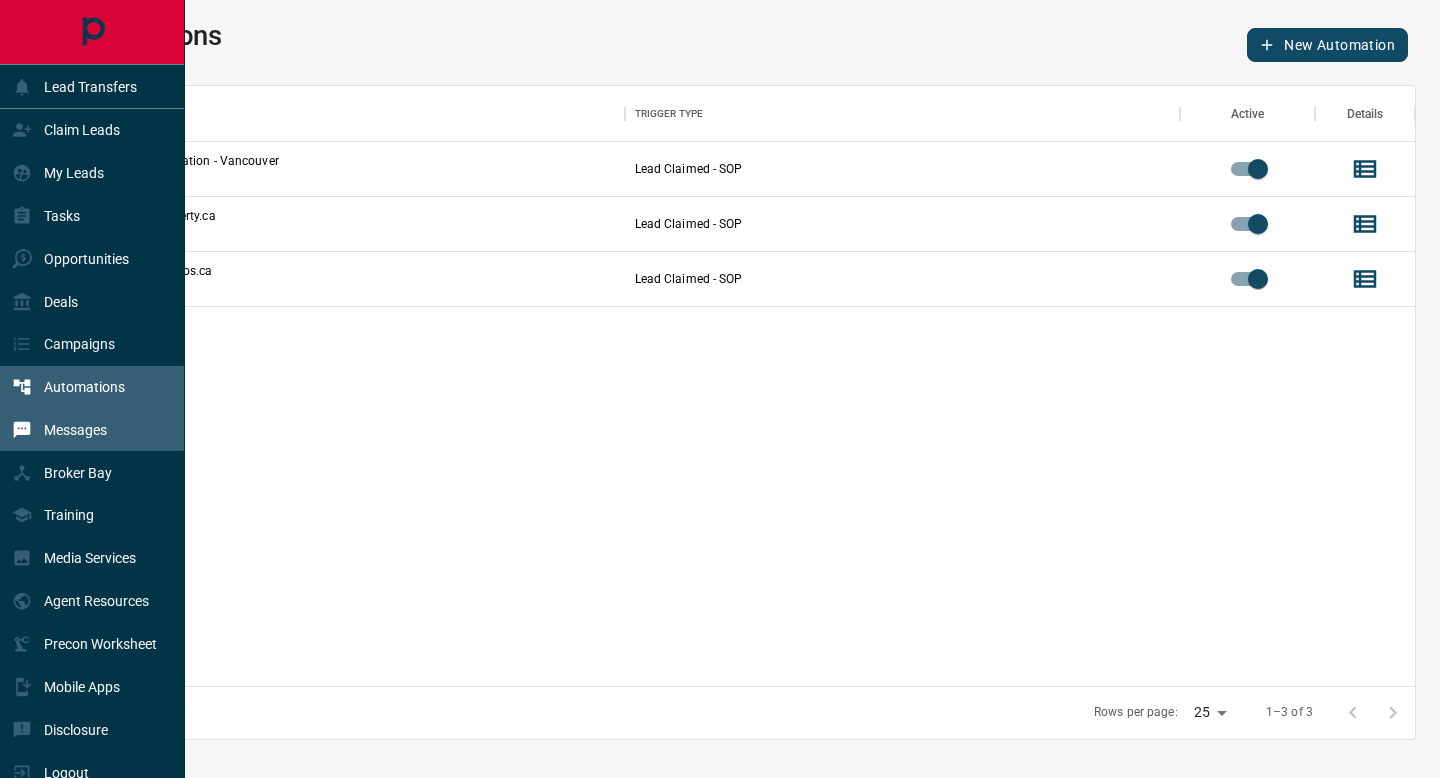 click on "Messages" at bounding box center (75, 430) 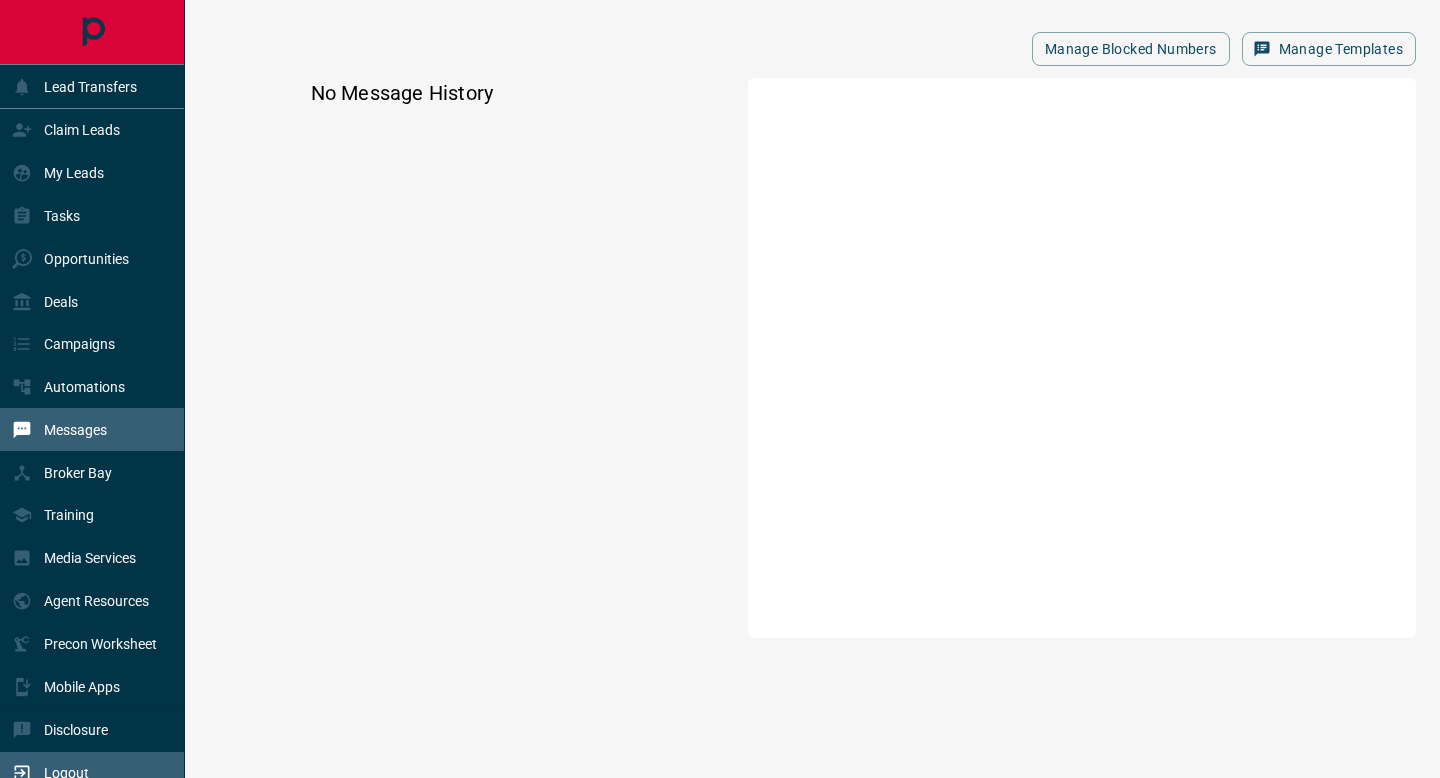 click on "Logout" at bounding box center [66, 773] 